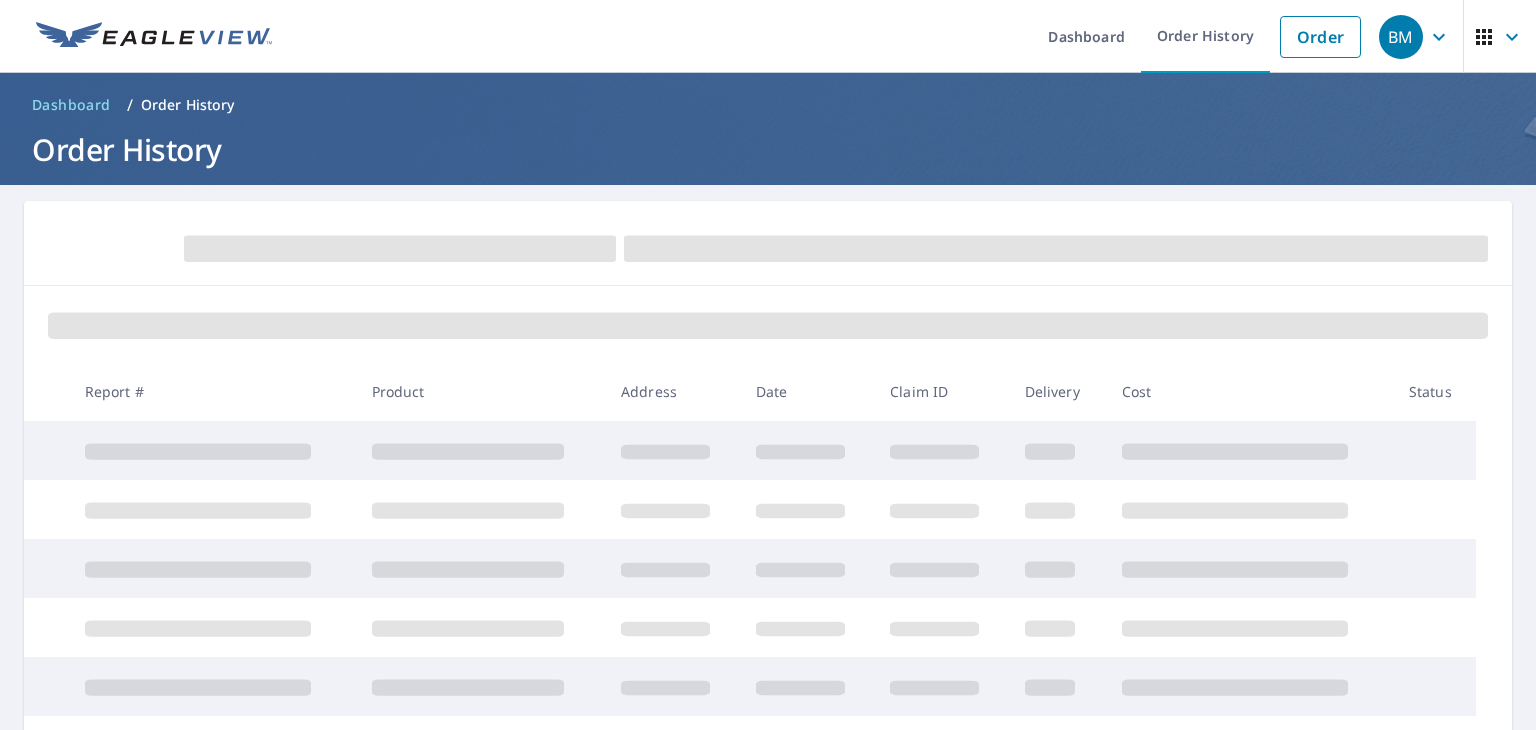 scroll, scrollTop: 0, scrollLeft: 0, axis: both 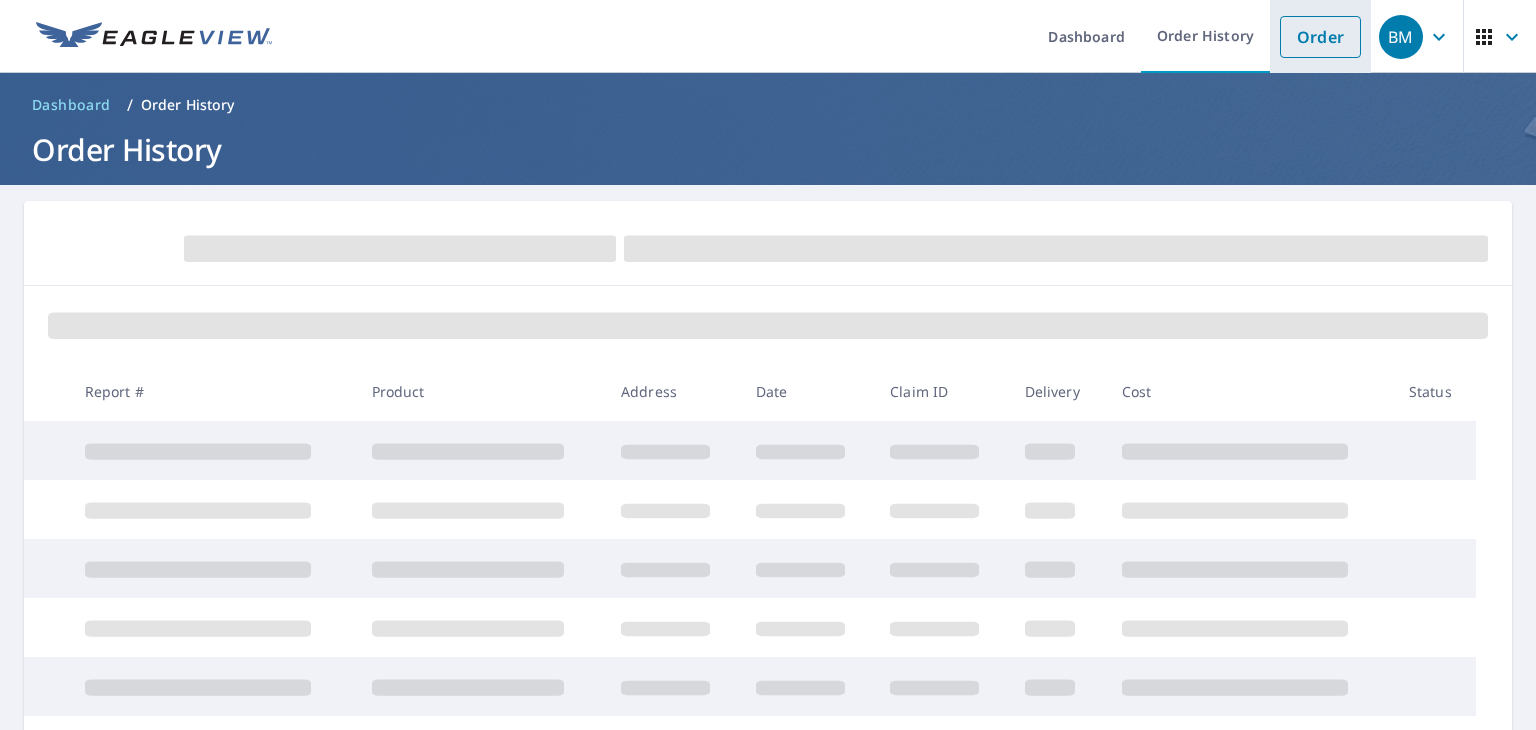 click on "Order" at bounding box center [1320, 37] 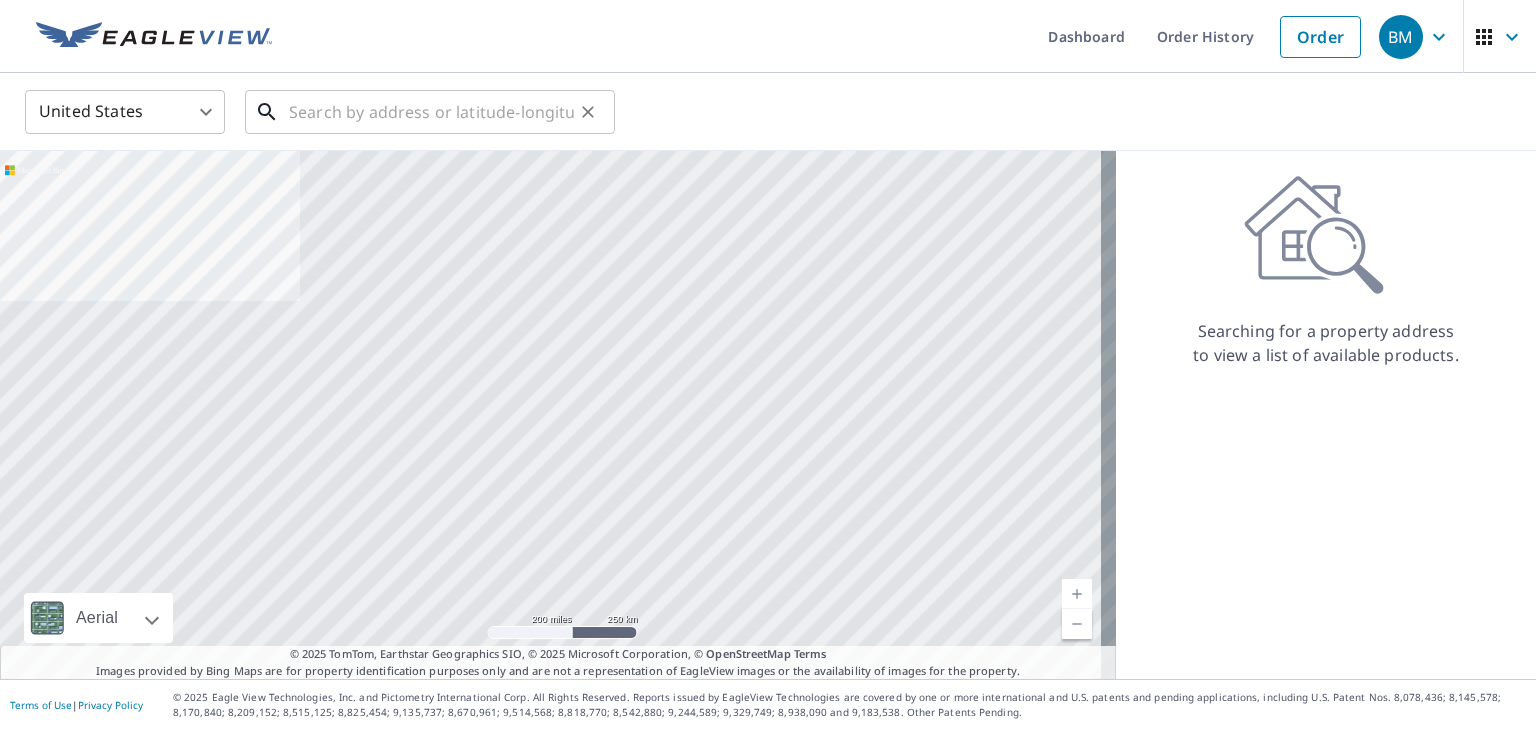 click at bounding box center (431, 112) 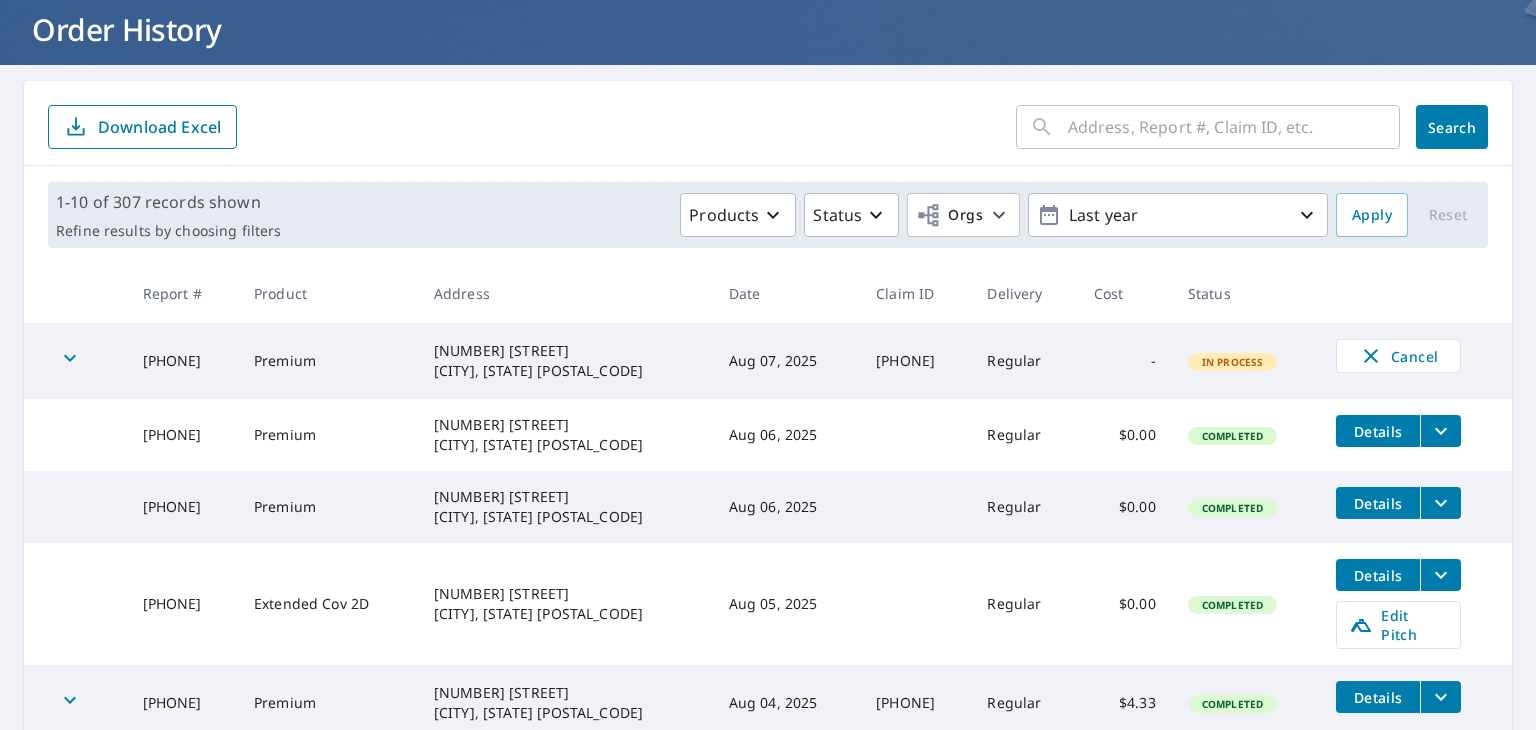 scroll, scrollTop: 0, scrollLeft: 0, axis: both 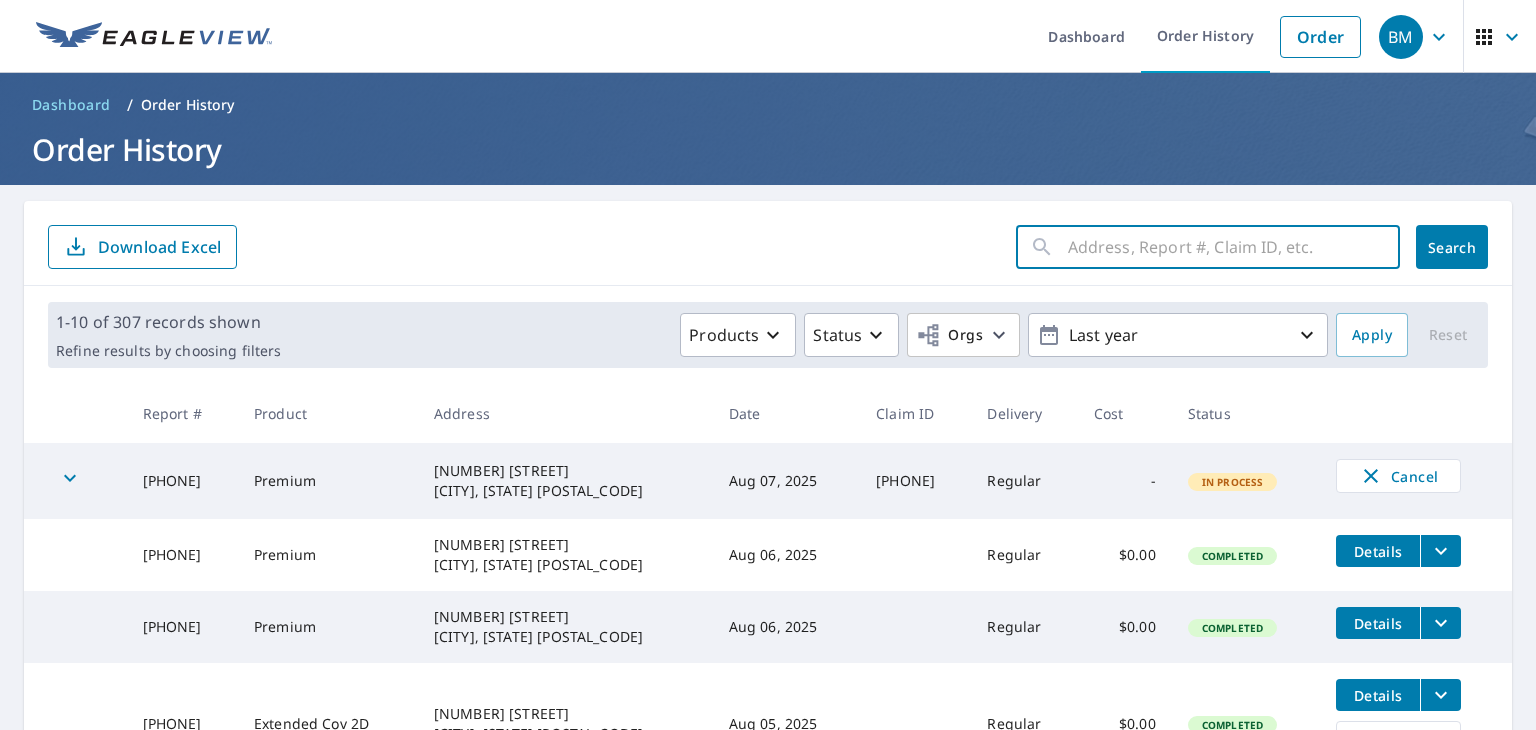 click at bounding box center (1234, 247) 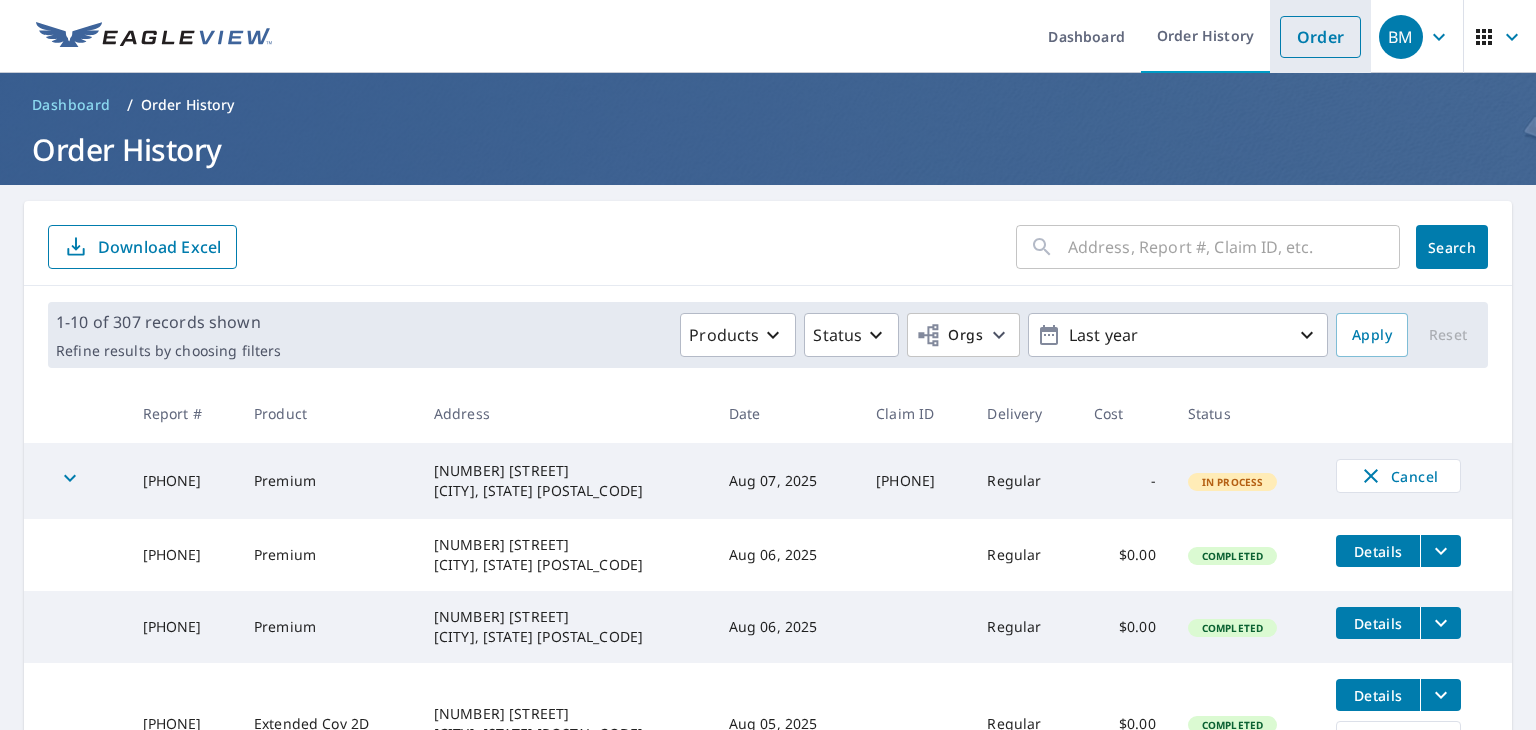 click on "Order" at bounding box center (1320, 37) 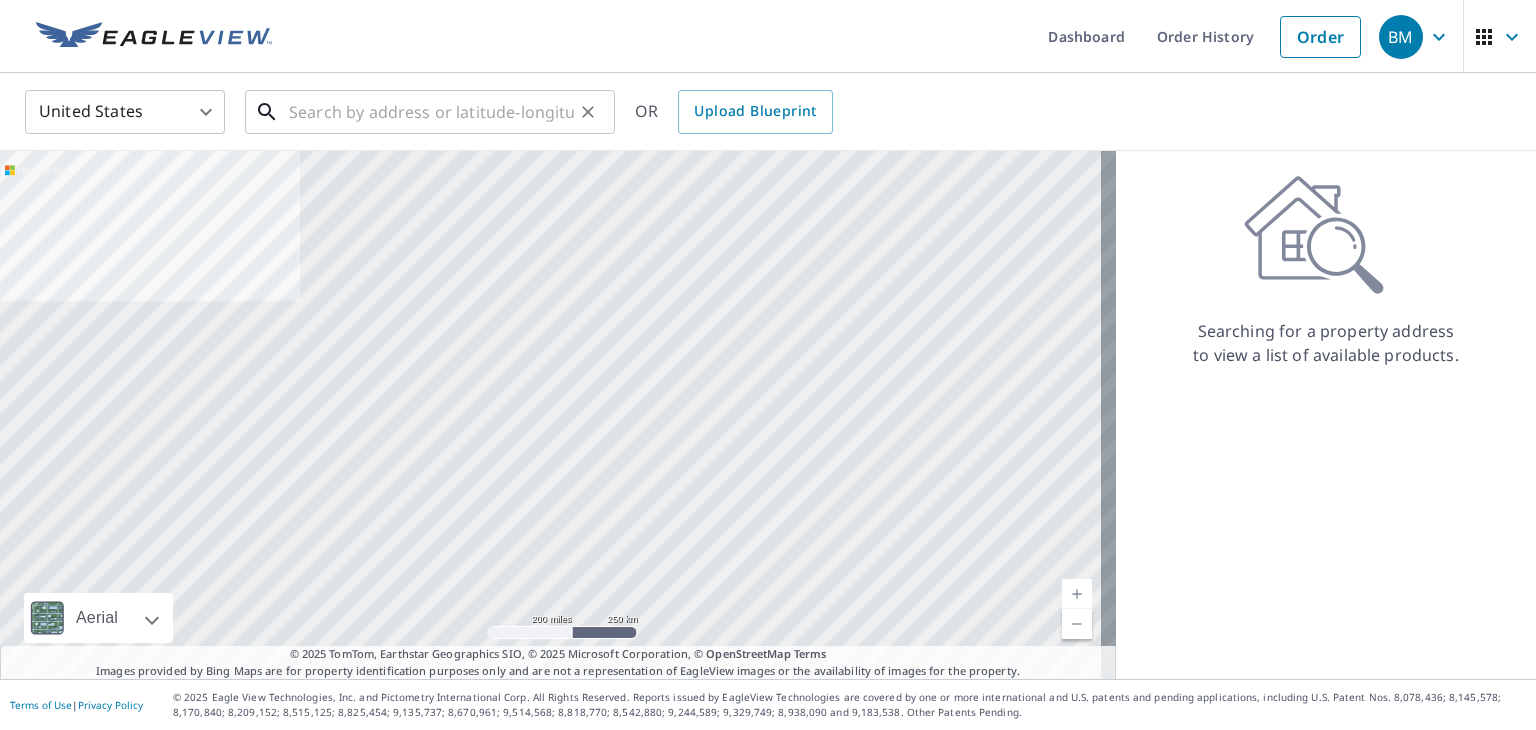 click at bounding box center [431, 112] 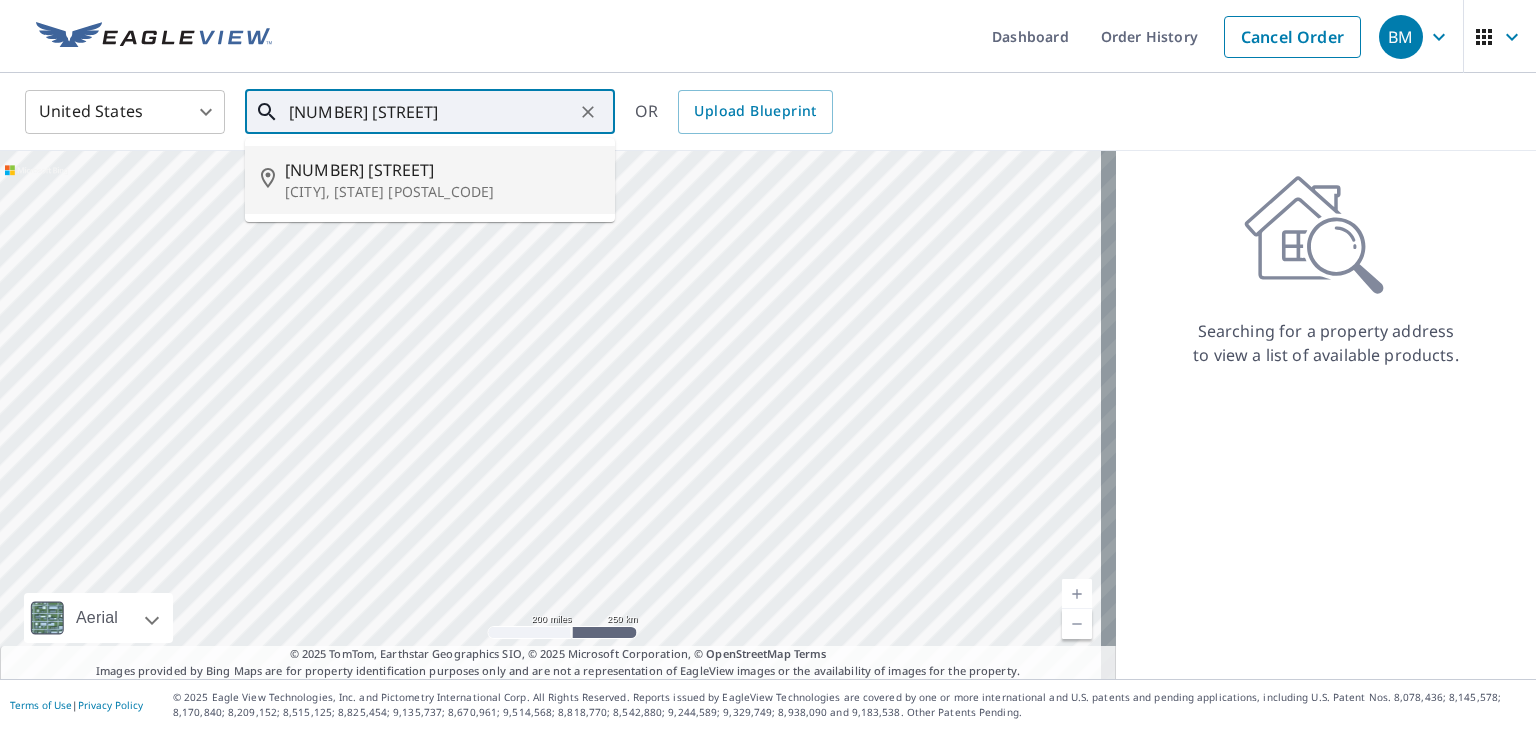 click on "Houston, TX 77040" at bounding box center [442, 192] 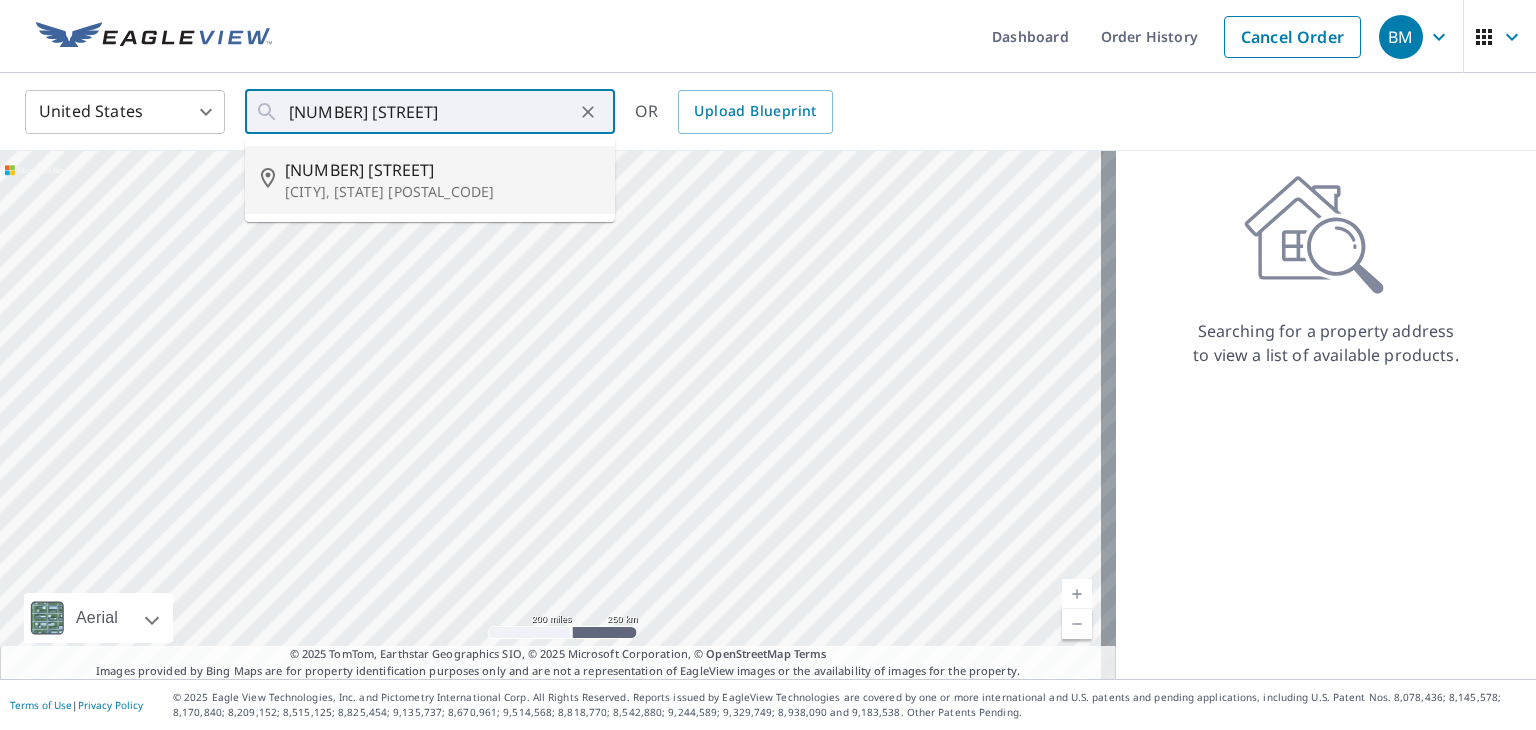 type on "9102 Burger Ln Houston, TX 77040" 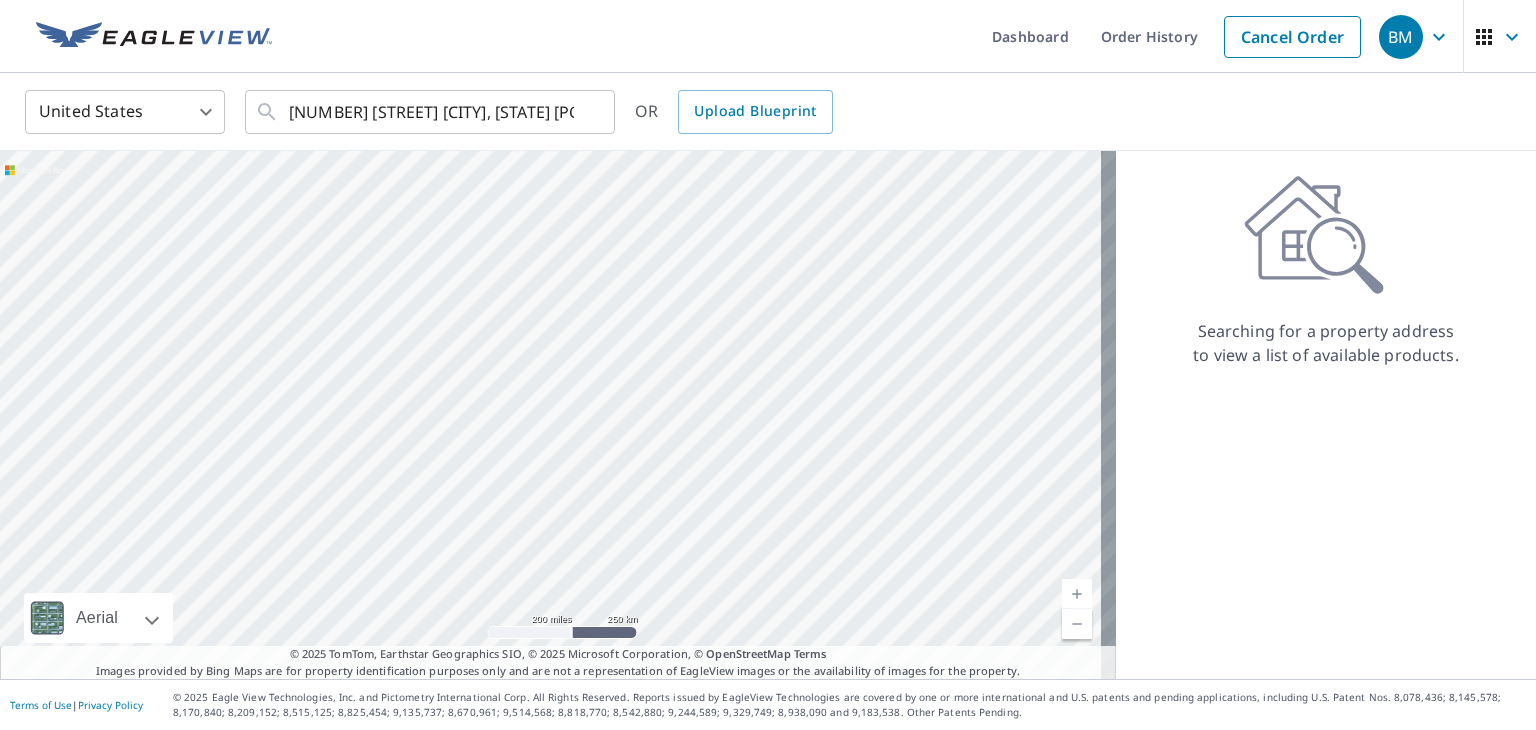 click on "Searching for a property address to view a list of available products." at bounding box center (1326, 415) 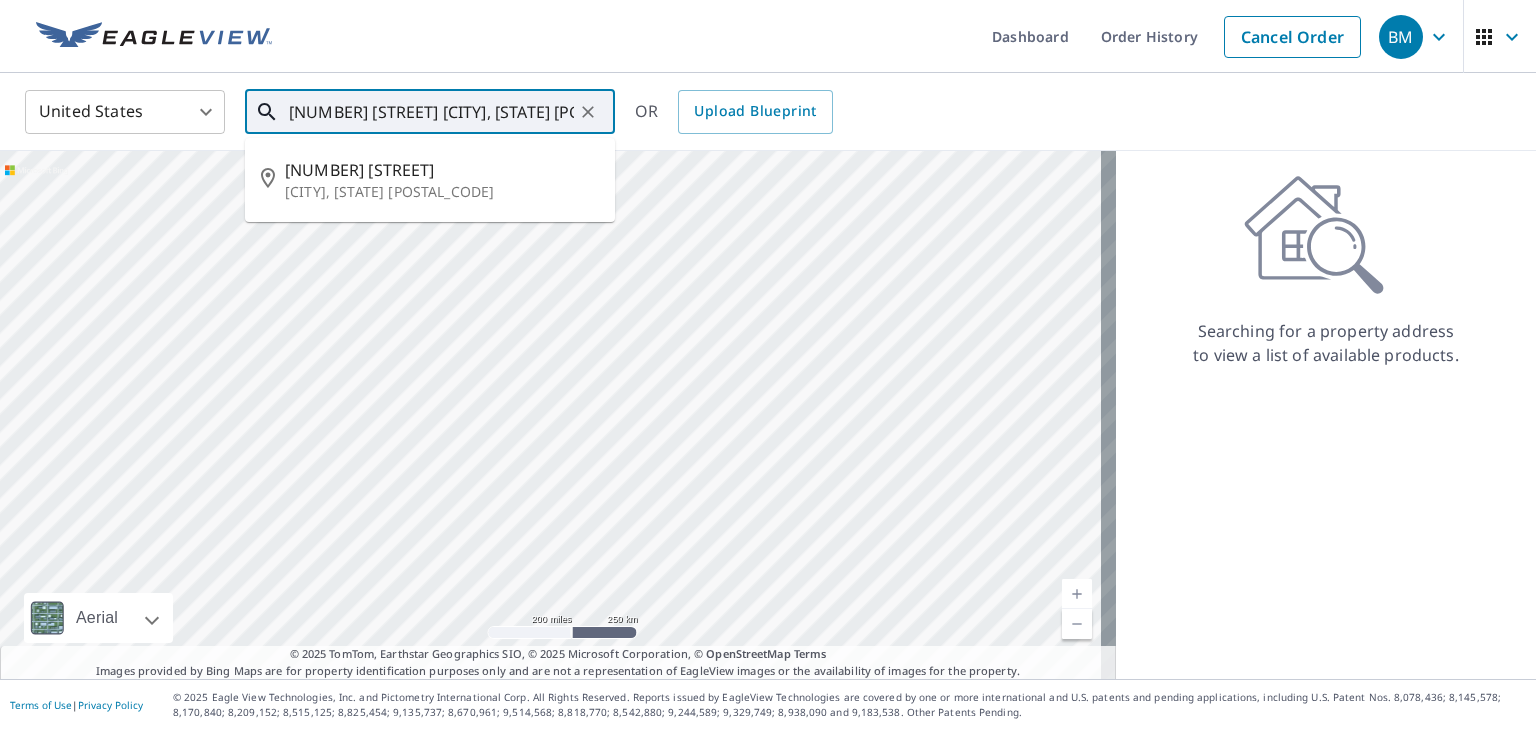 click on "9102 Burger Ln Houston, TX 77040" at bounding box center (431, 112) 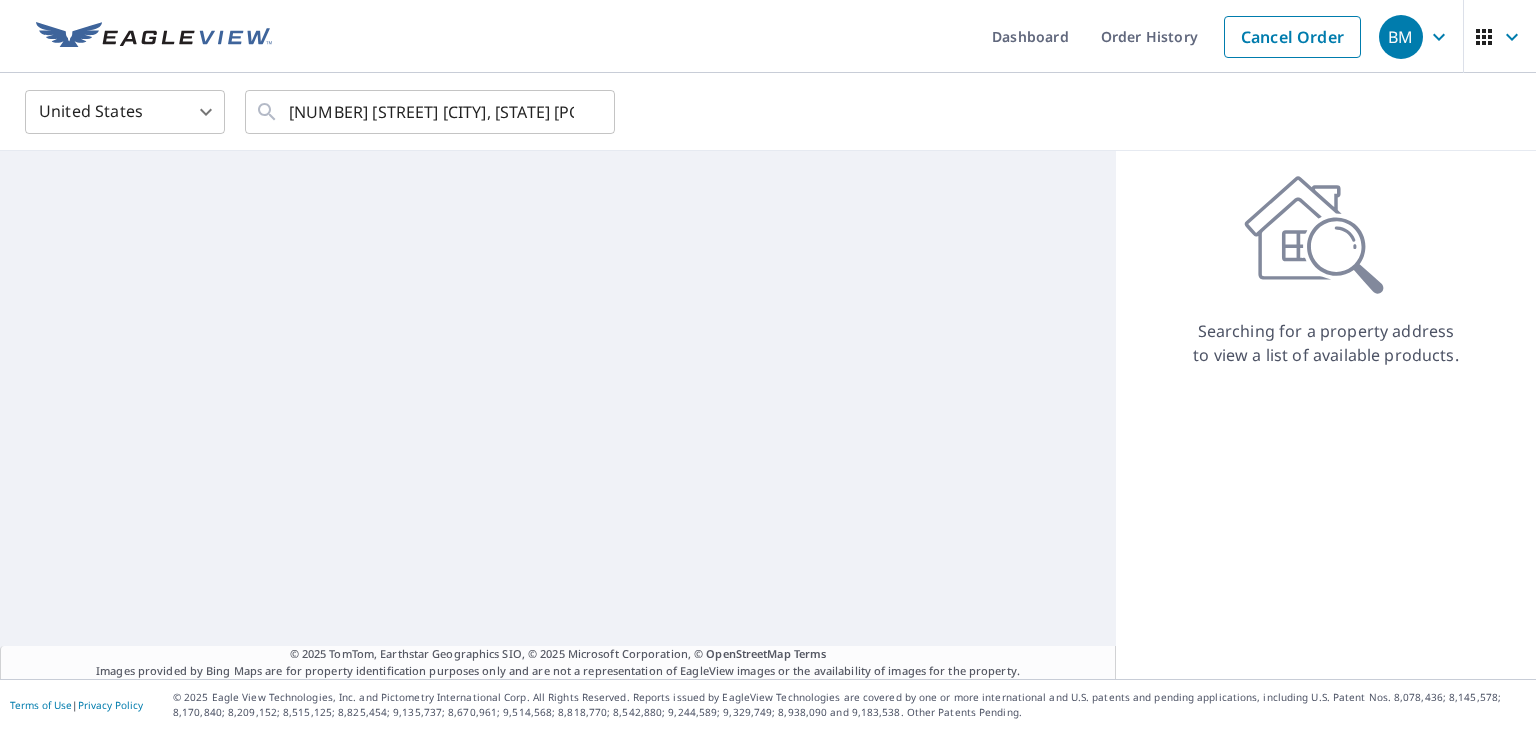 scroll, scrollTop: 0, scrollLeft: 0, axis: both 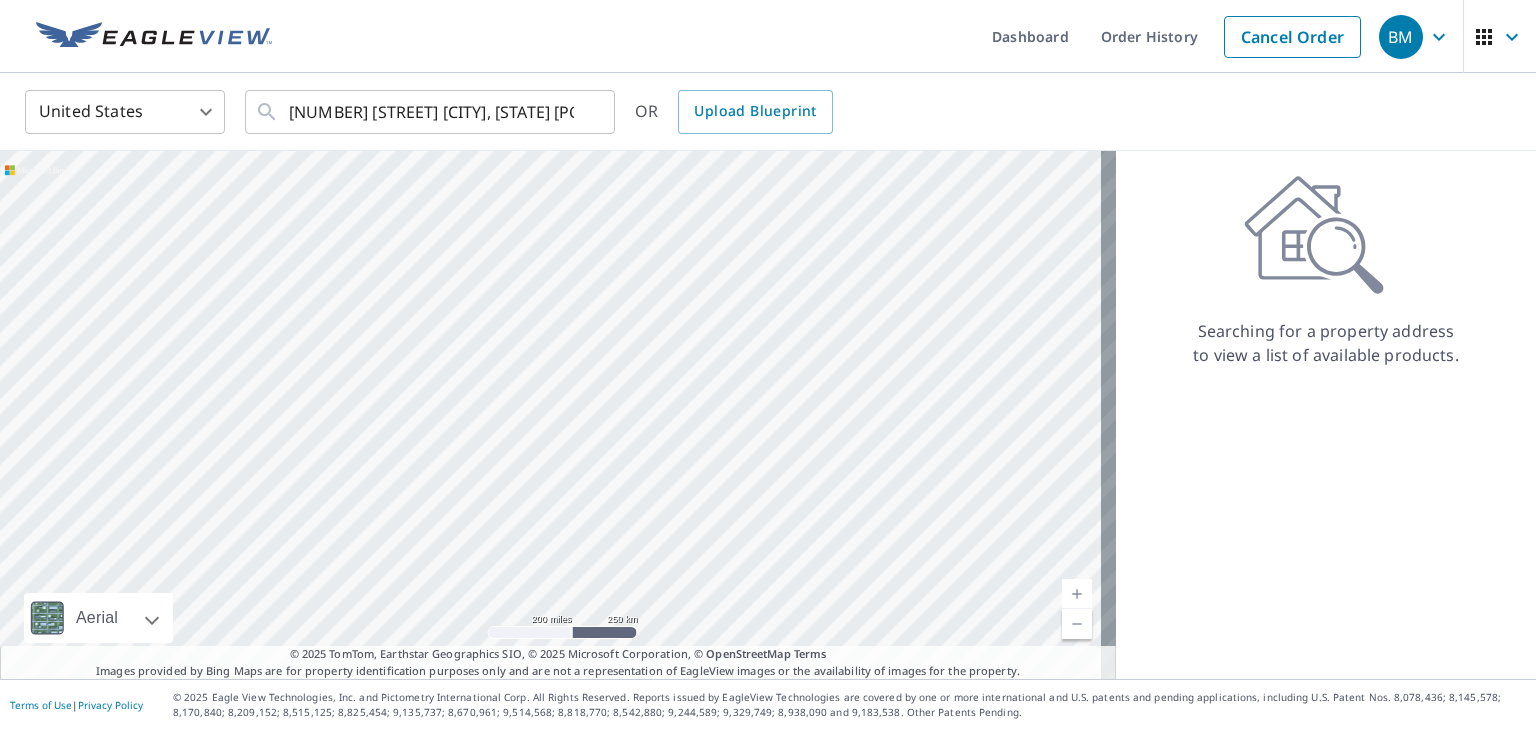 click 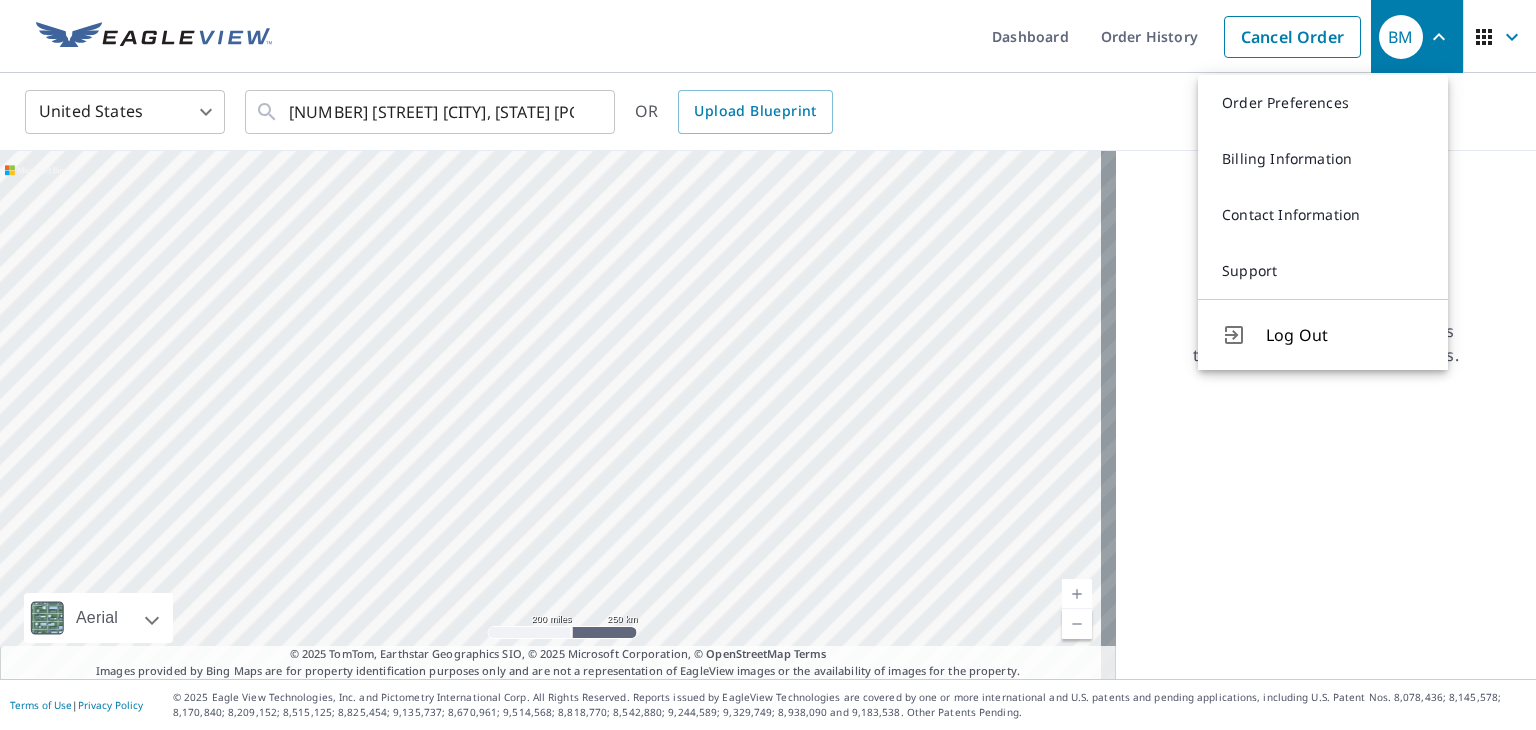 click on "[COUNTRY] [POSTAL_CODE] [STREET] [CITY], [STATE] ​ OR Upload Blueprint" at bounding box center (761, 111) 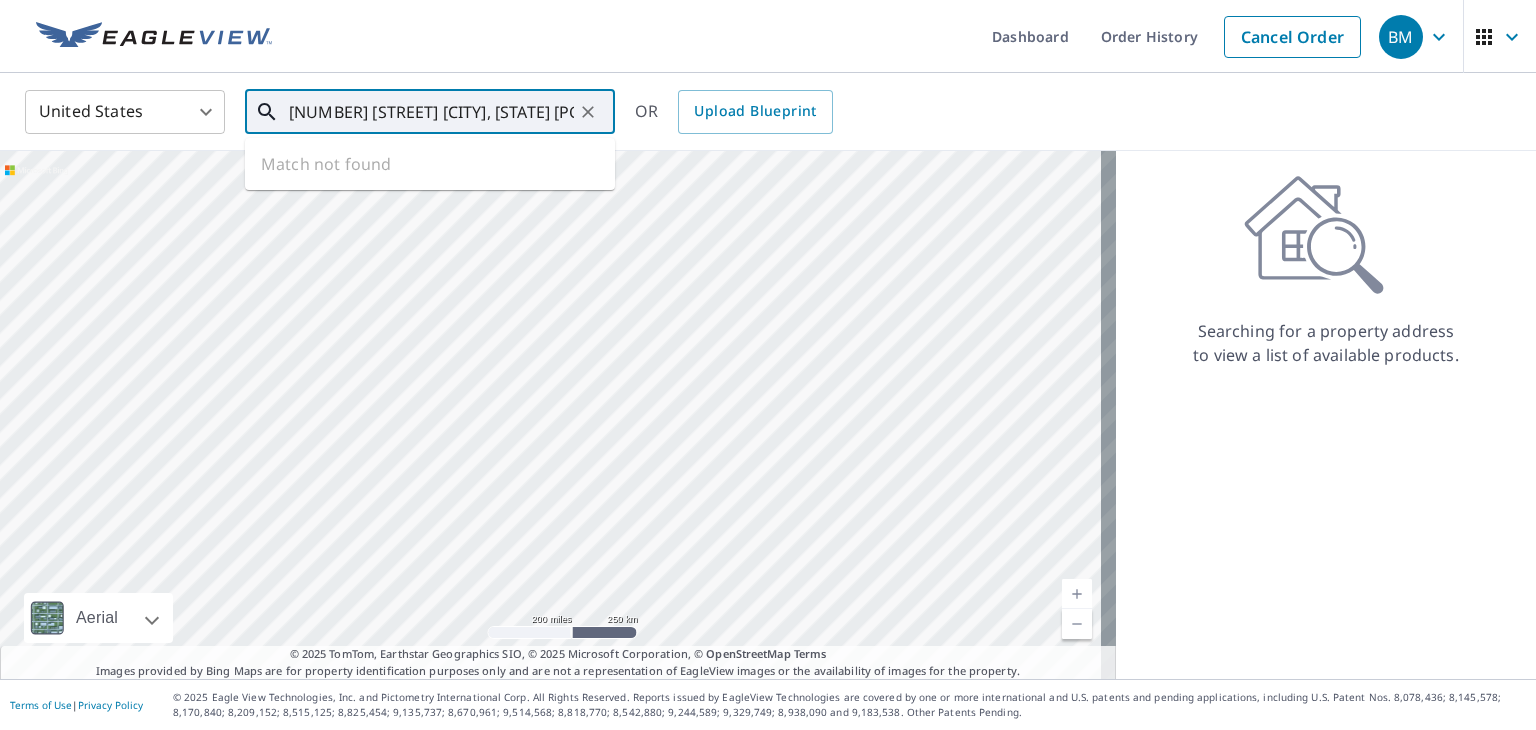 click on "[NUMBER] [STREET] [CITY], [STATE] [POSTAL_CODE]" at bounding box center [431, 112] 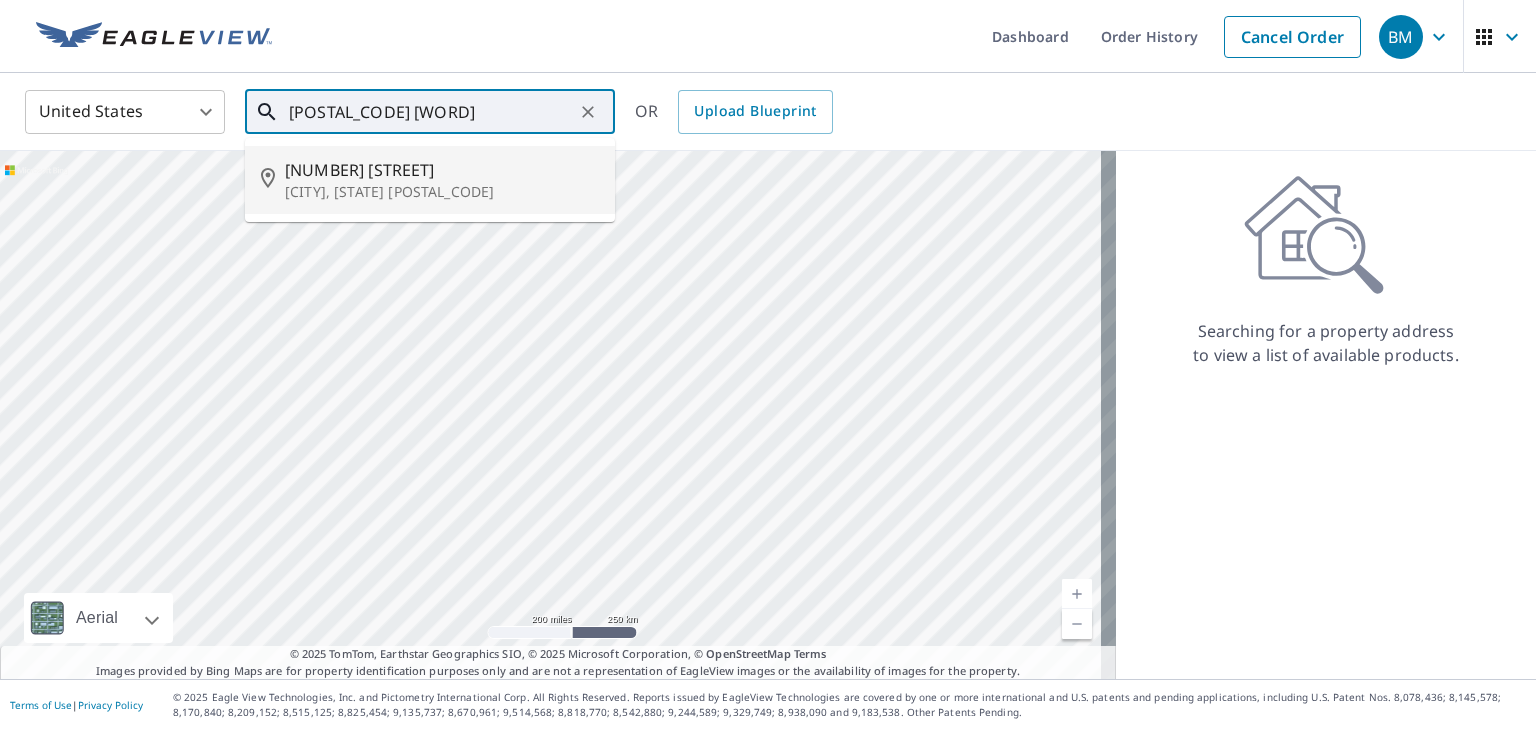click on "[NUMBER] [STREET]" at bounding box center [442, 170] 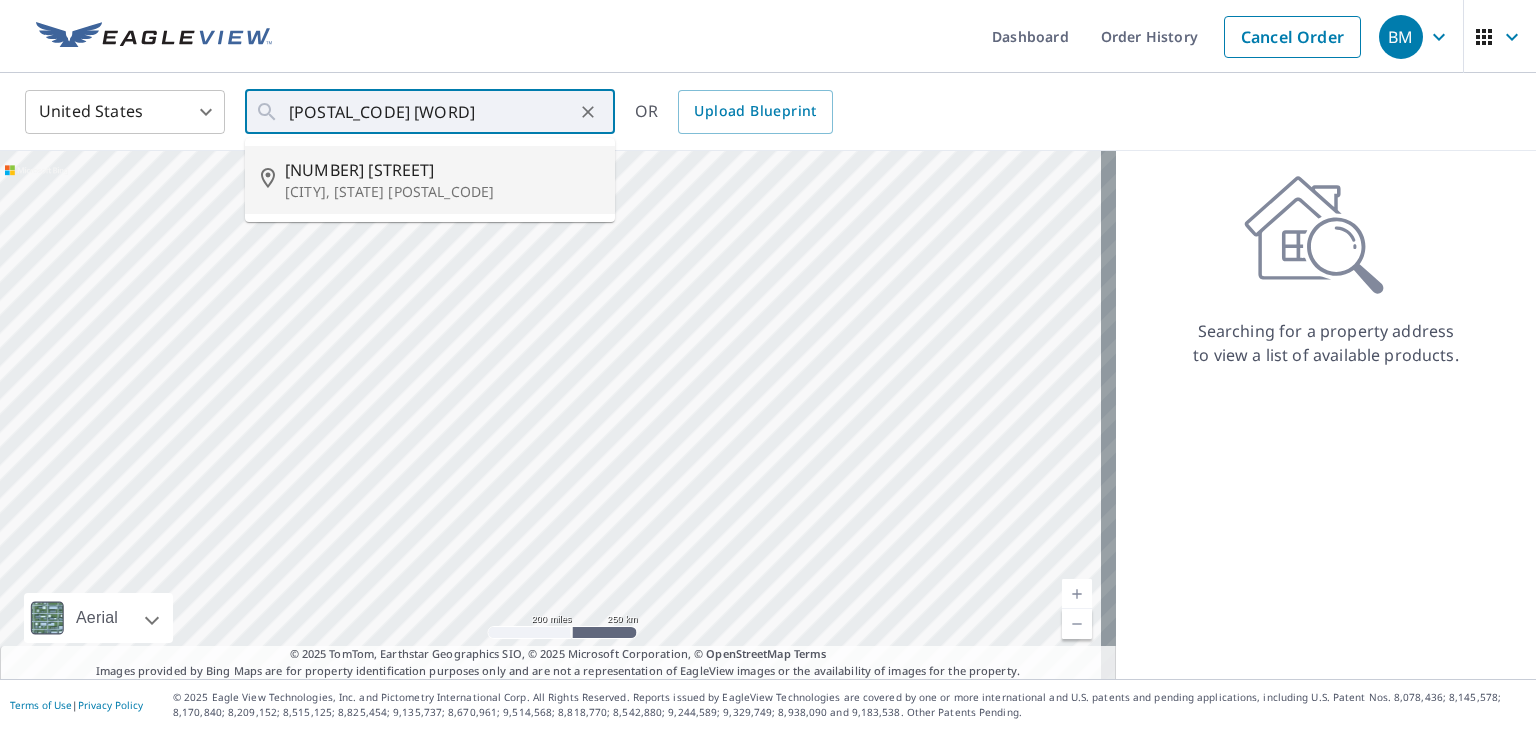 type on "[NUMBER] [STREET] [CITY], [STATE] [POSTAL_CODE]" 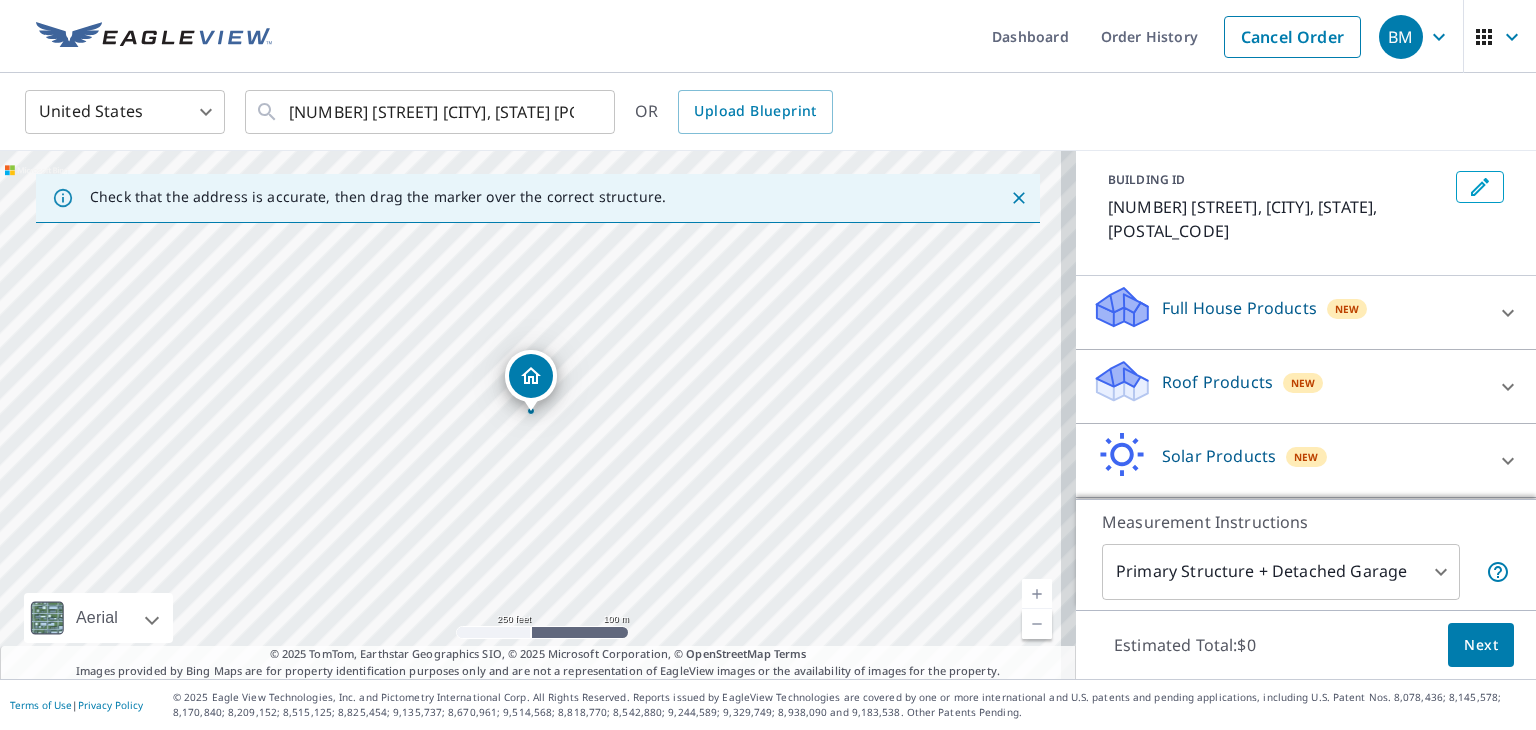scroll, scrollTop: 154, scrollLeft: 0, axis: vertical 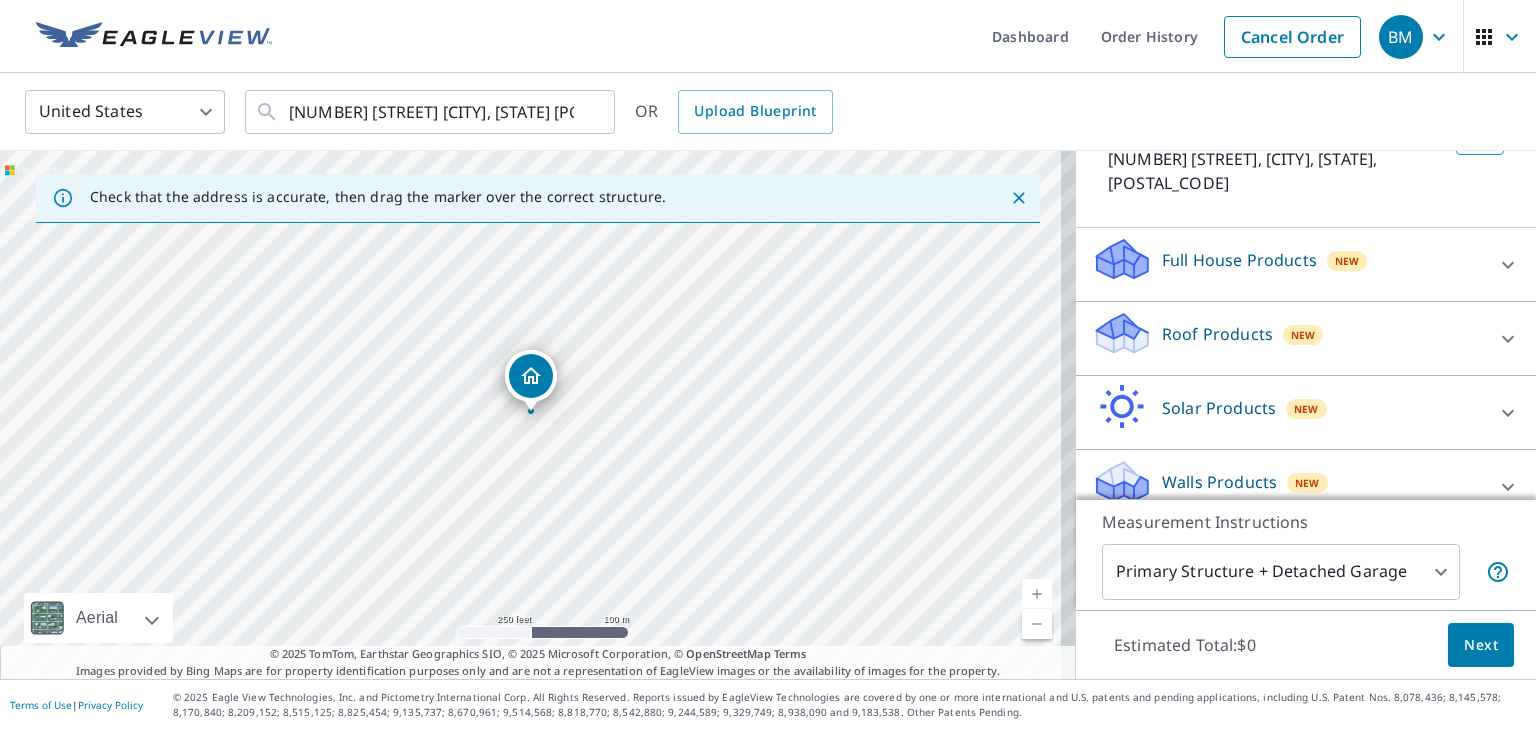 click on "Roof Products New" at bounding box center [1288, 338] 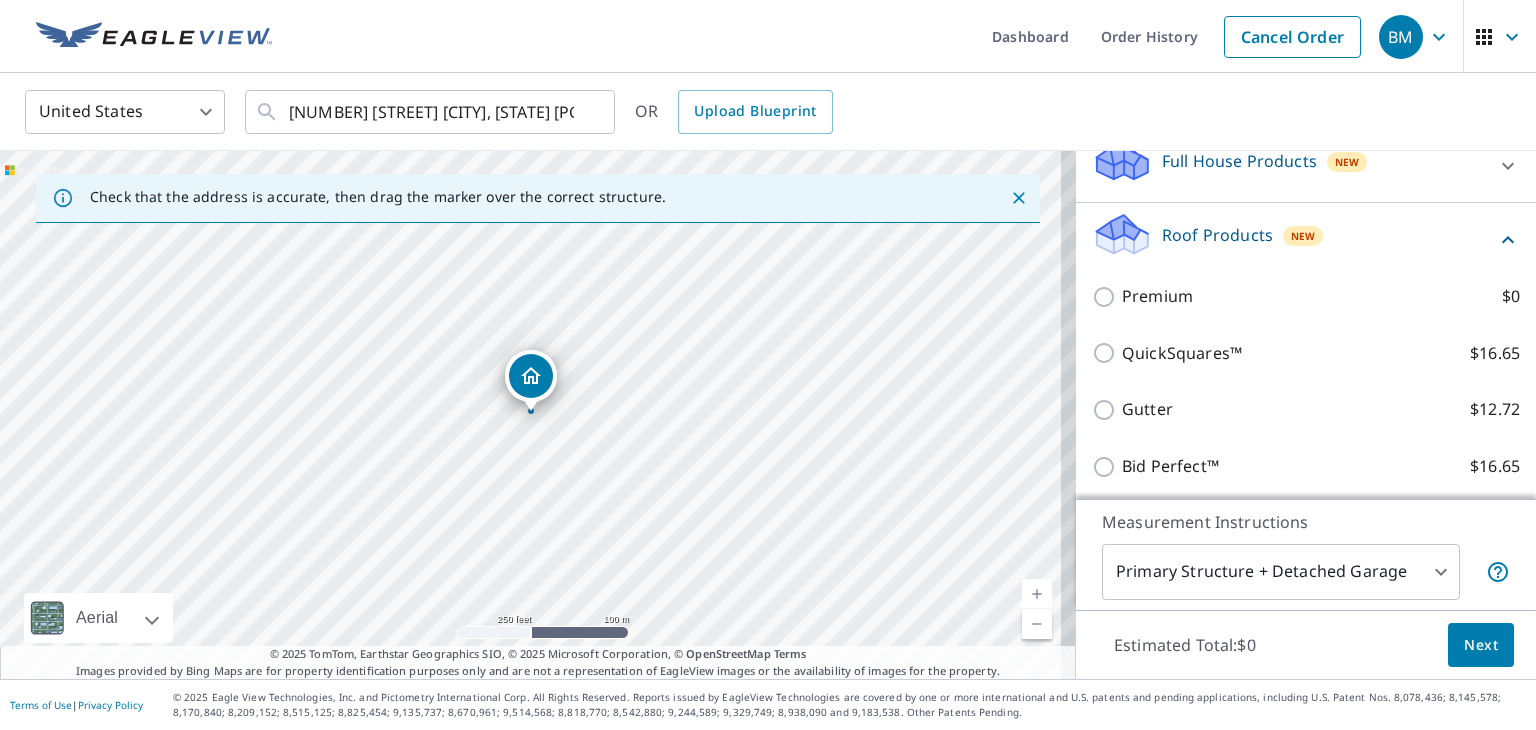 scroll, scrollTop: 254, scrollLeft: 0, axis: vertical 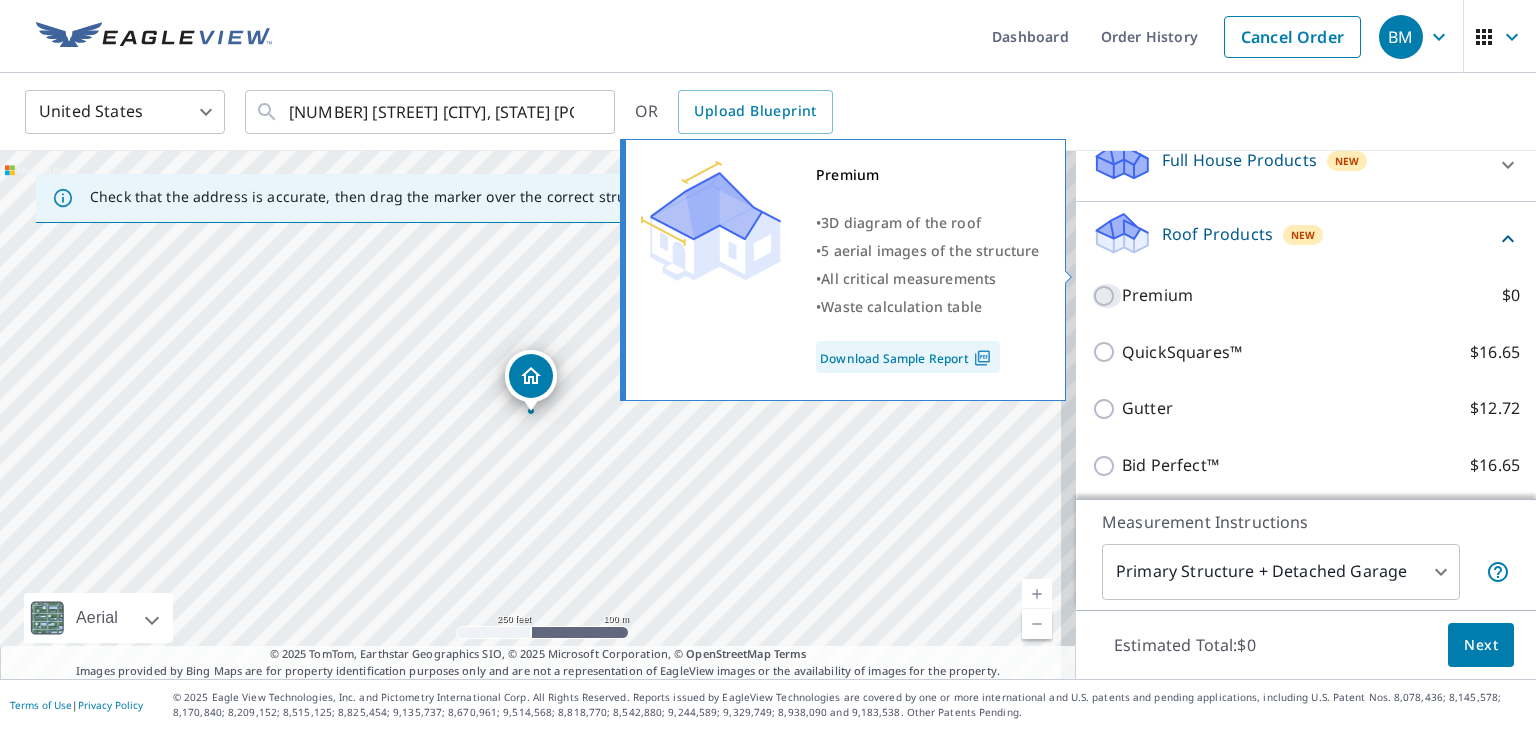 click on "Premium $0" at bounding box center [1107, 296] 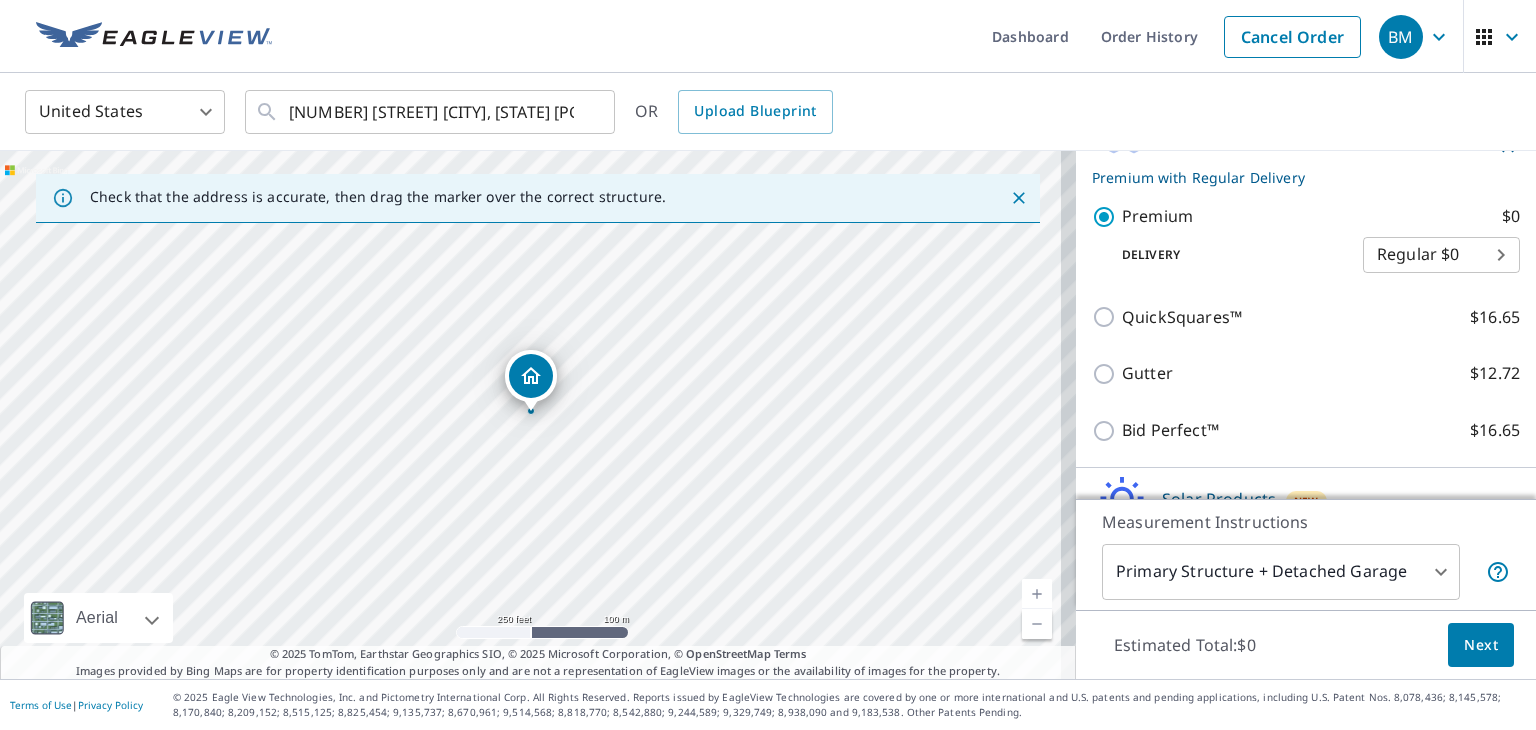 scroll, scrollTop: 444, scrollLeft: 0, axis: vertical 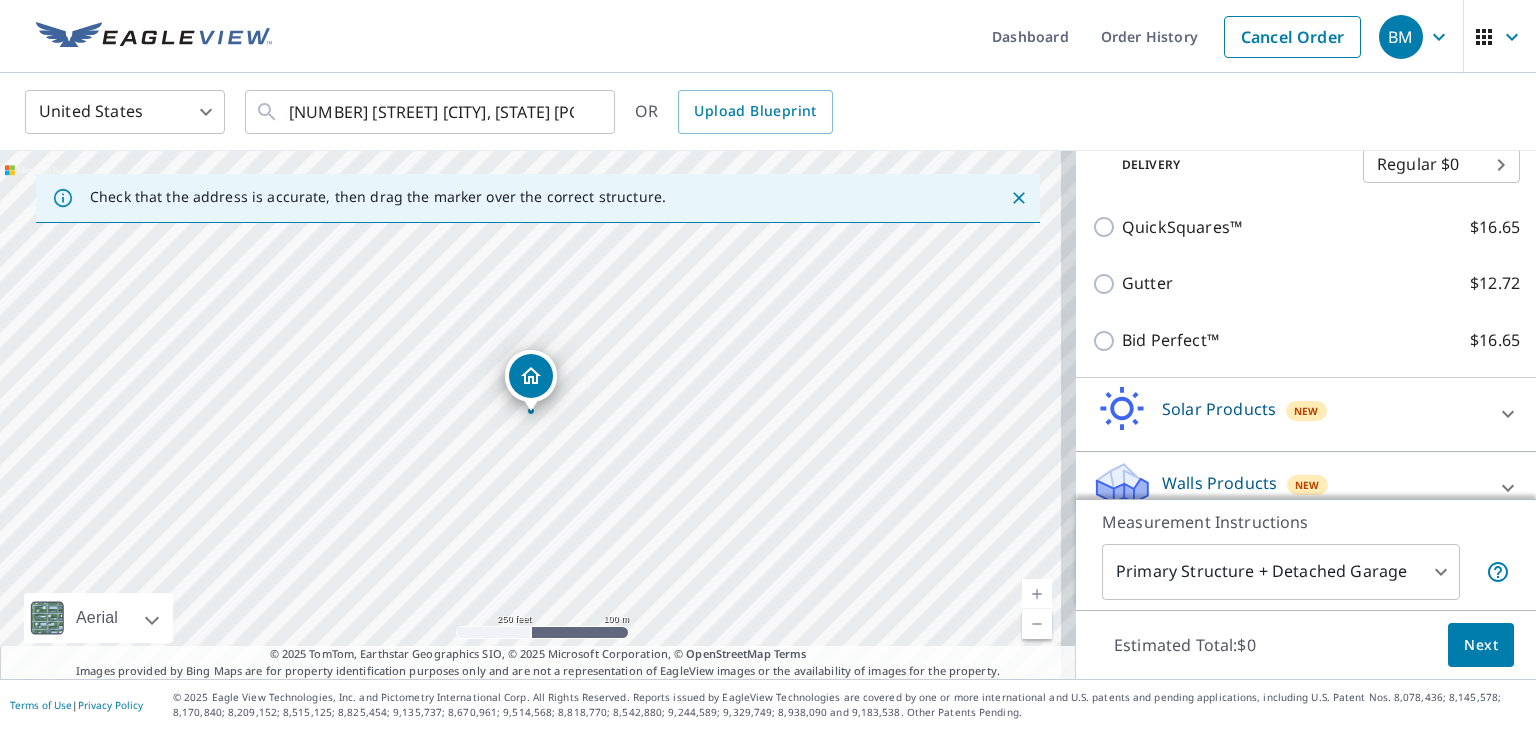 click on "BM BM
Dashboard Order History Cancel Order BM [COUNTRY] [POSTAL_CODE] [STREET] [CITY], [STATE] ​ OR Upload Blueprint Check that the address is accurate, then drag the marker over the correct structure. [POSTAL_CODE] [STREET] [CITY], [STATE] Aerial Road A standard road map Aerial A detailed look from above Labels Labels 250 feet 100 m © 2025 TomTom, © Vexcel Imaging, © 2025 Microsoft Corporation,  © OpenStreetMap   Terms © 2025 TomTom, Earthstar Geographics SIO, © 2025 Microsoft Corporation, ©   OpenStreetMap   Terms Images provided by Bing Maps are for property identification purposes only and are not a representation of EagleView images or the availability of images for the property. PROPERTY TYPE Residential Commercial Multi-Family This is a complex BUILDING ID [NUMBER] [STREET], [CITY], [STATE], [POSTAL_CODE] Full House Products New Full House™ $91 Roof Products New Premium with Regular Delivery Premium $0 Delivery Regular $0 8 ​ QuickSquares™ $16.65 Gutter $12.72 Bid Perfect™ $16.65 Solar Products 1" at bounding box center (768, 365) 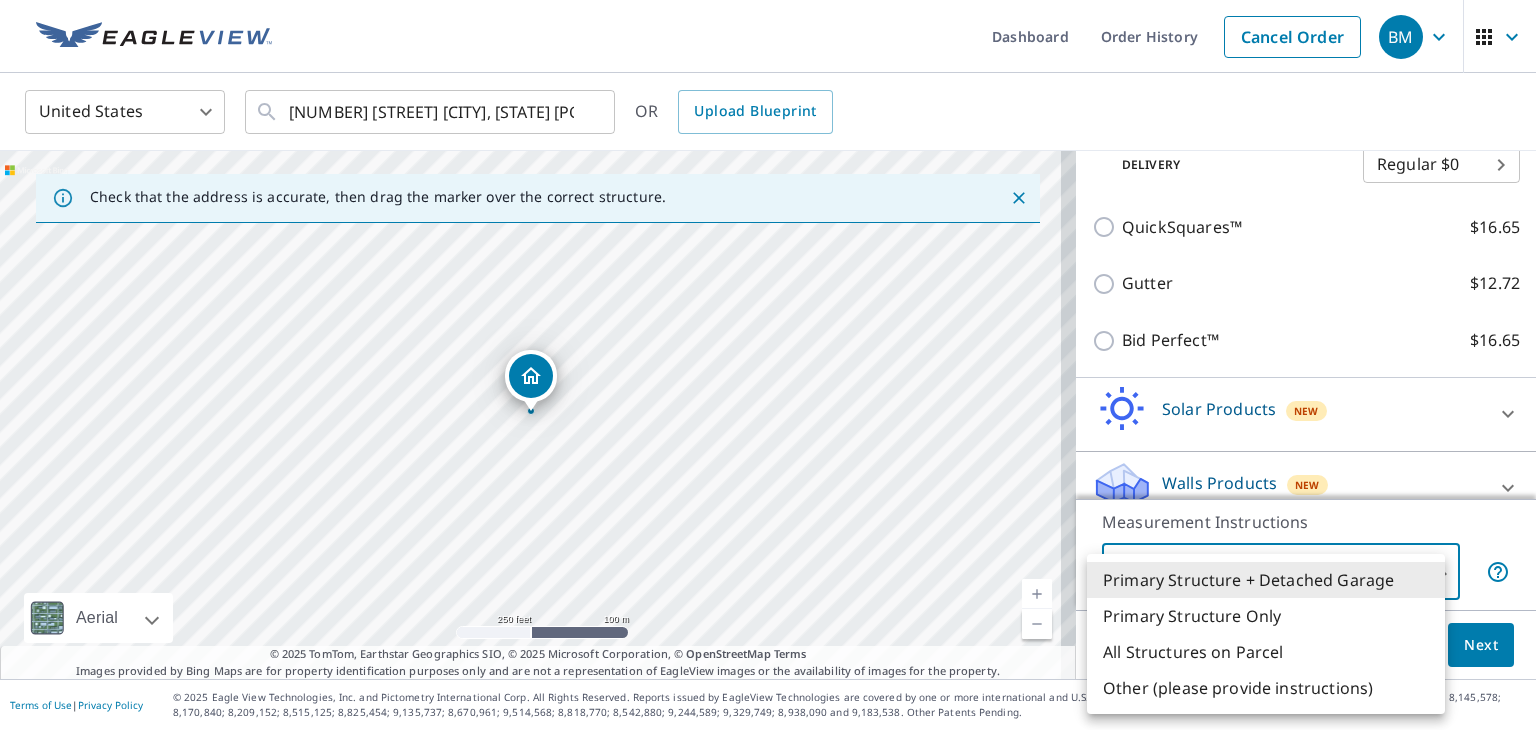 click on "All Structures on Parcel" at bounding box center (1266, 652) 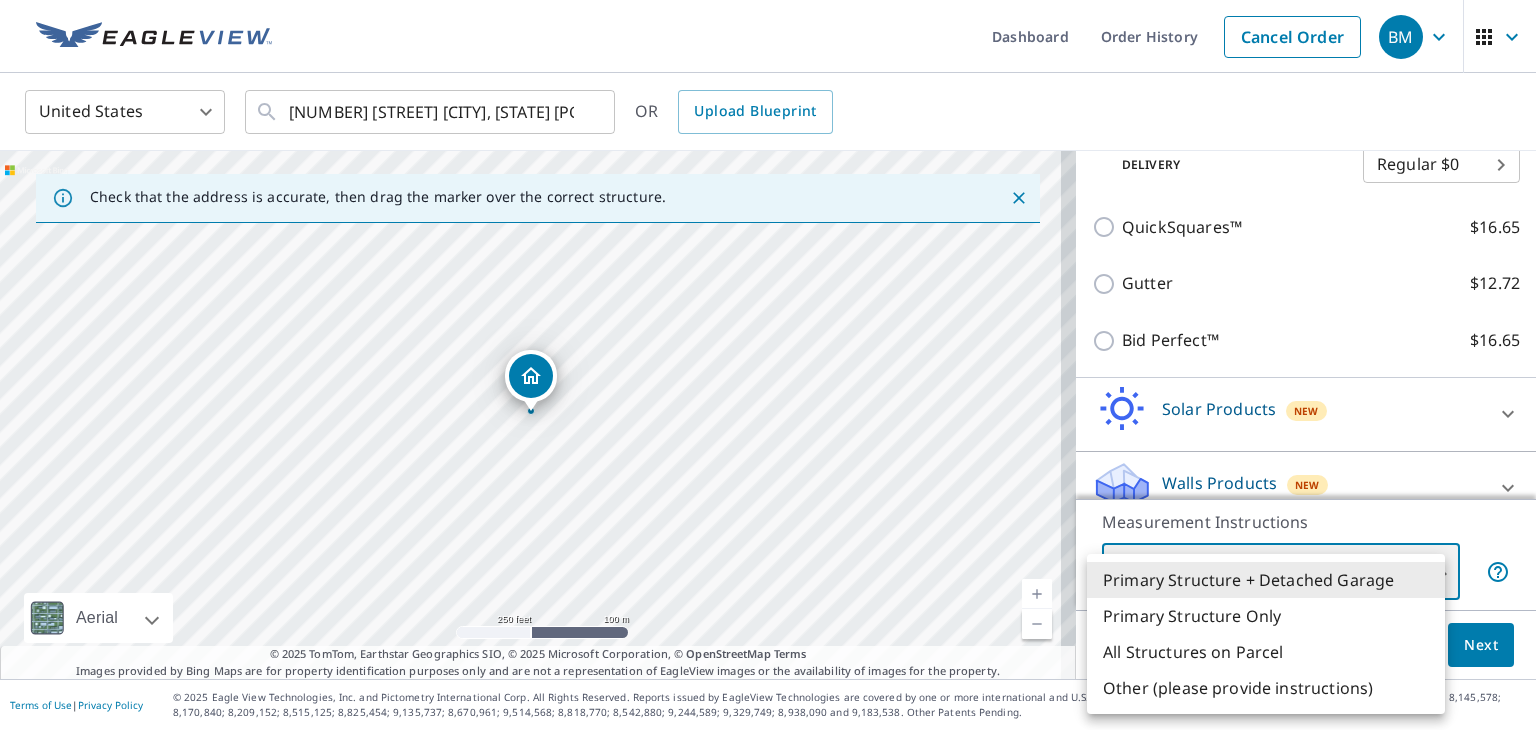 type on "3" 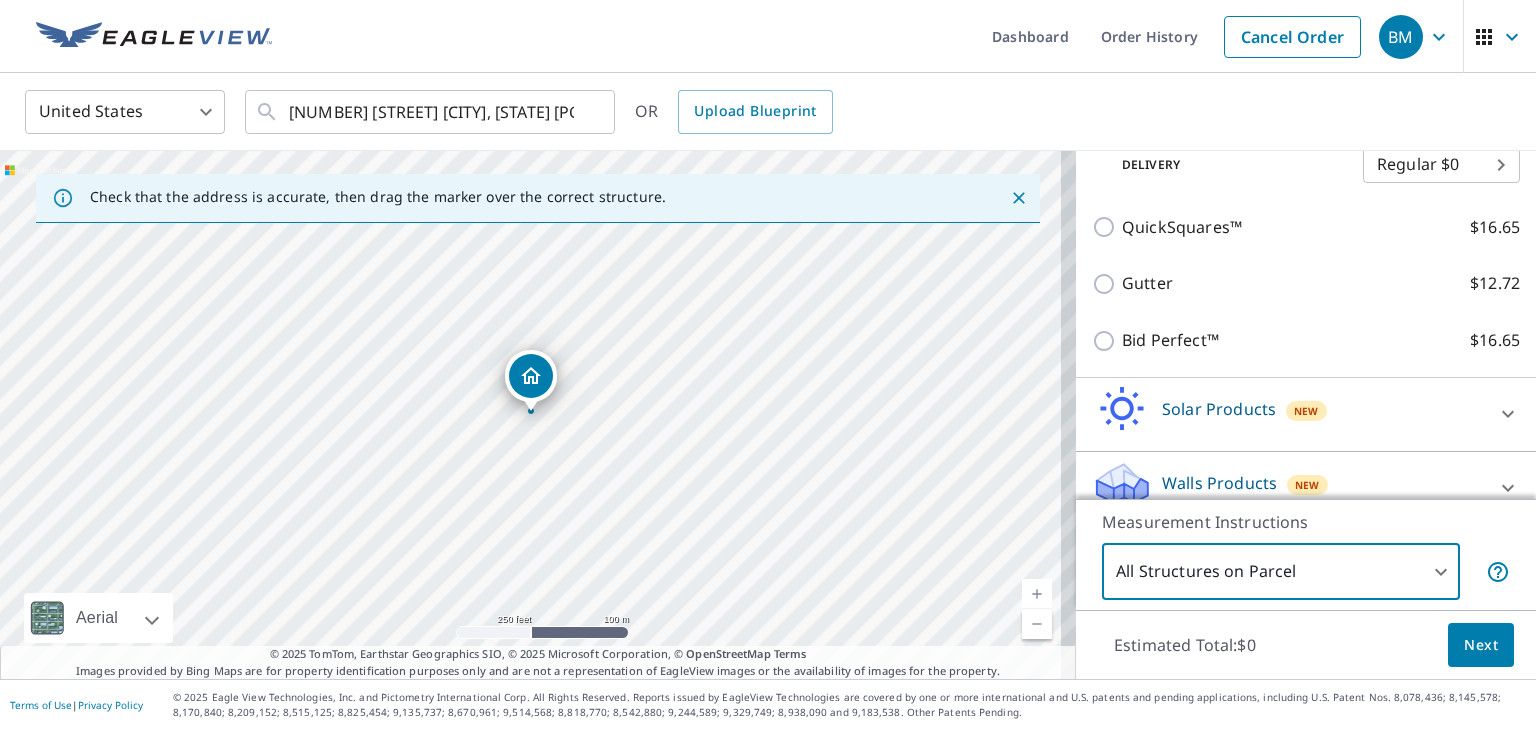 click on "Next" at bounding box center (1481, 645) 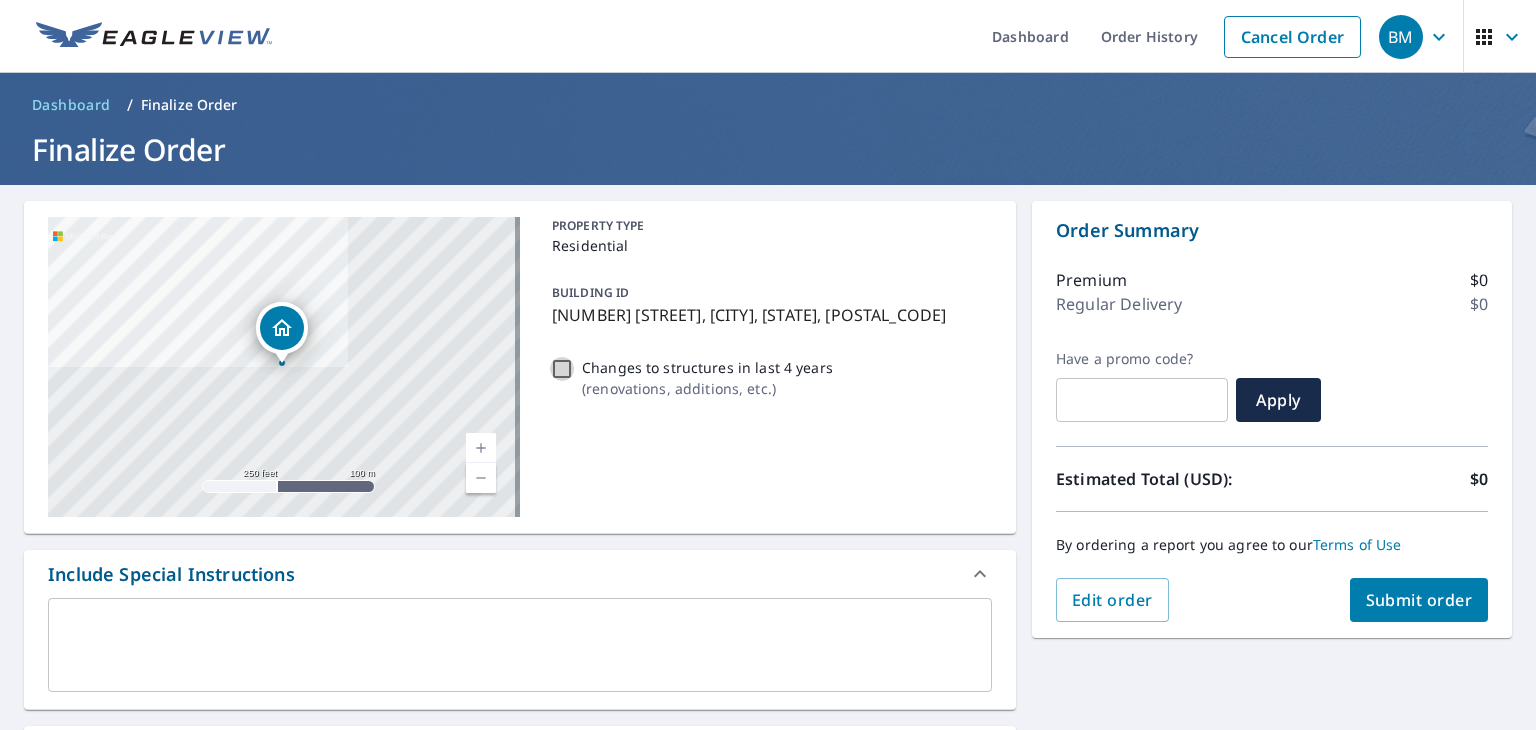 click on "Changes to structures in last 4 years ( renovations, additions, etc. )" at bounding box center (562, 369) 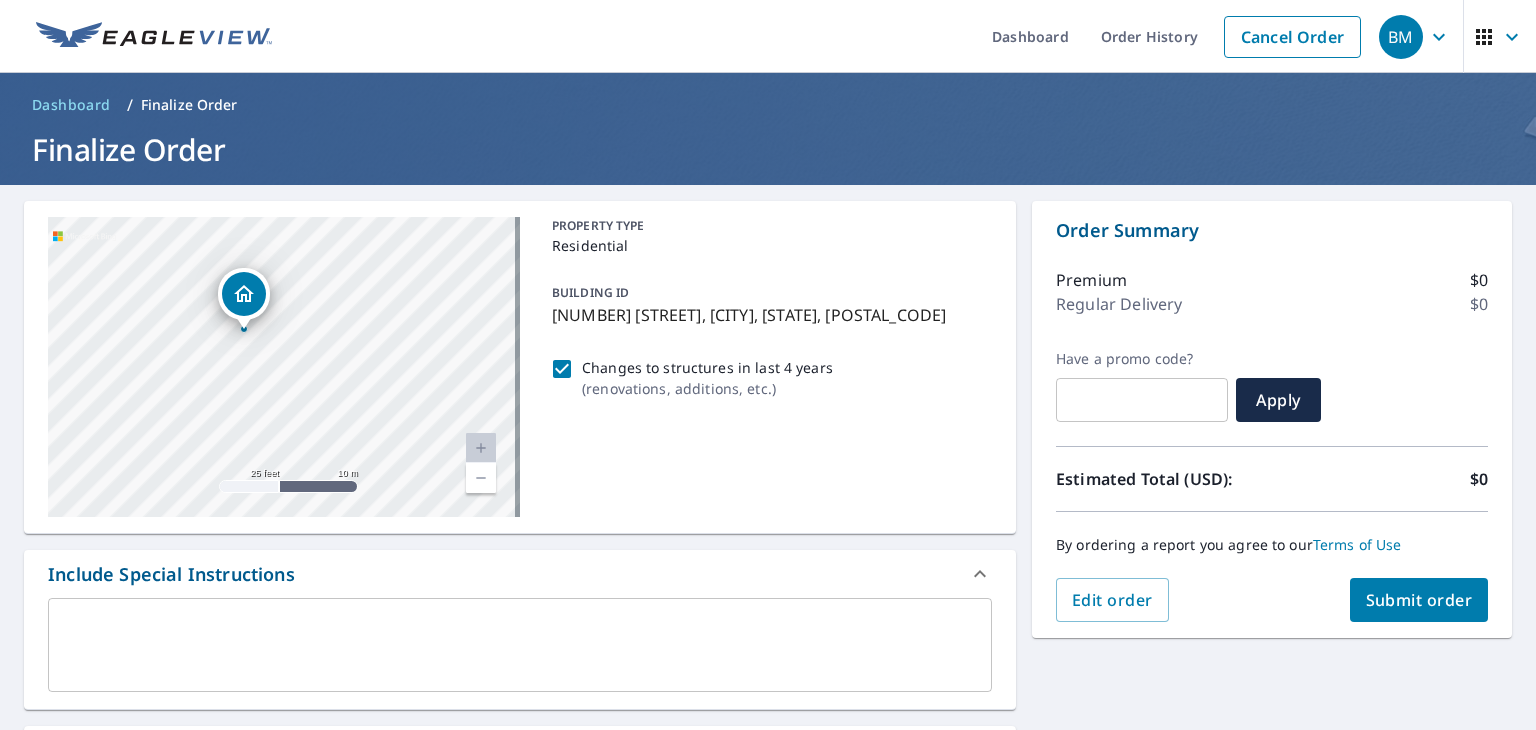 drag, startPoint x: 408, startPoint y: 421, endPoint x: 262, endPoint y: 405, distance: 146.8741 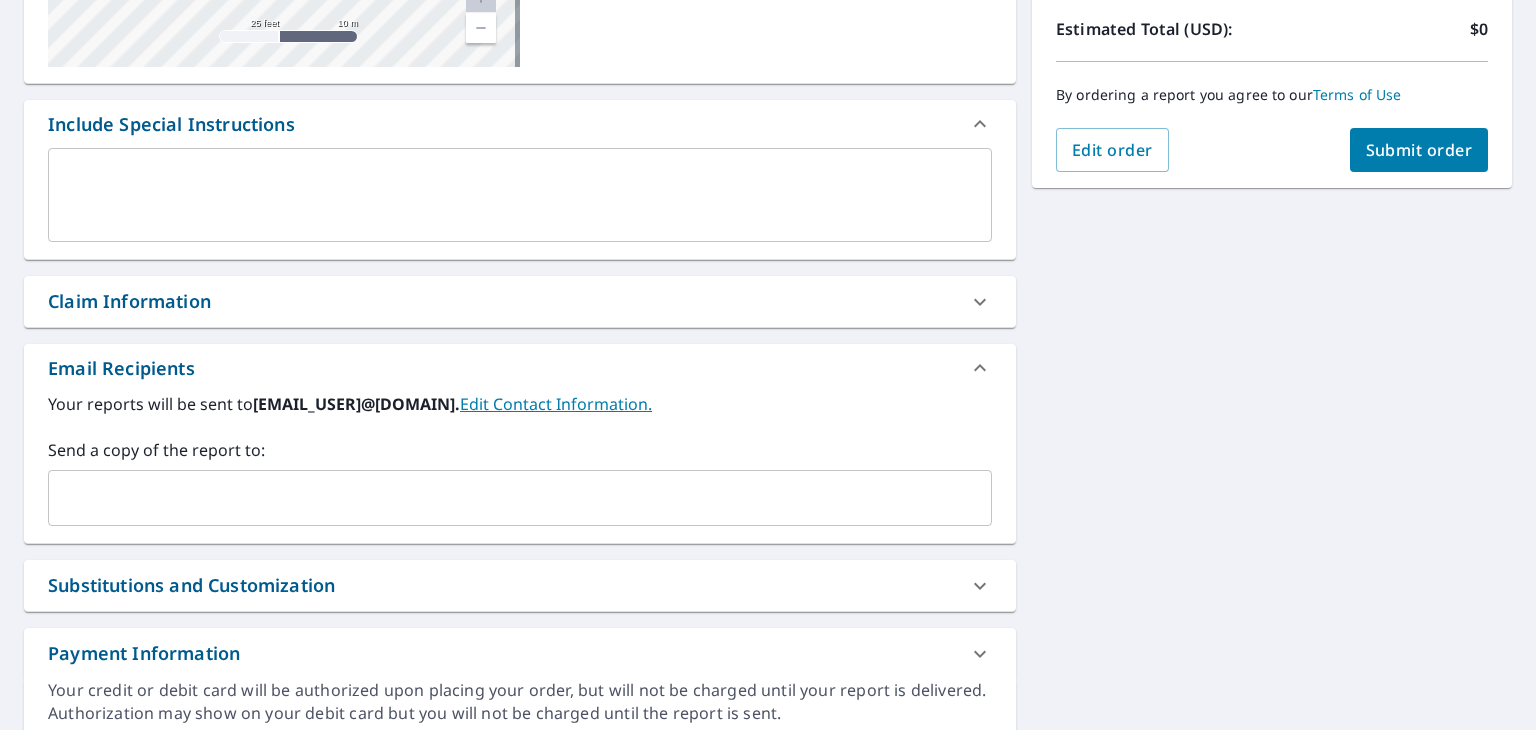 scroll, scrollTop: 428, scrollLeft: 0, axis: vertical 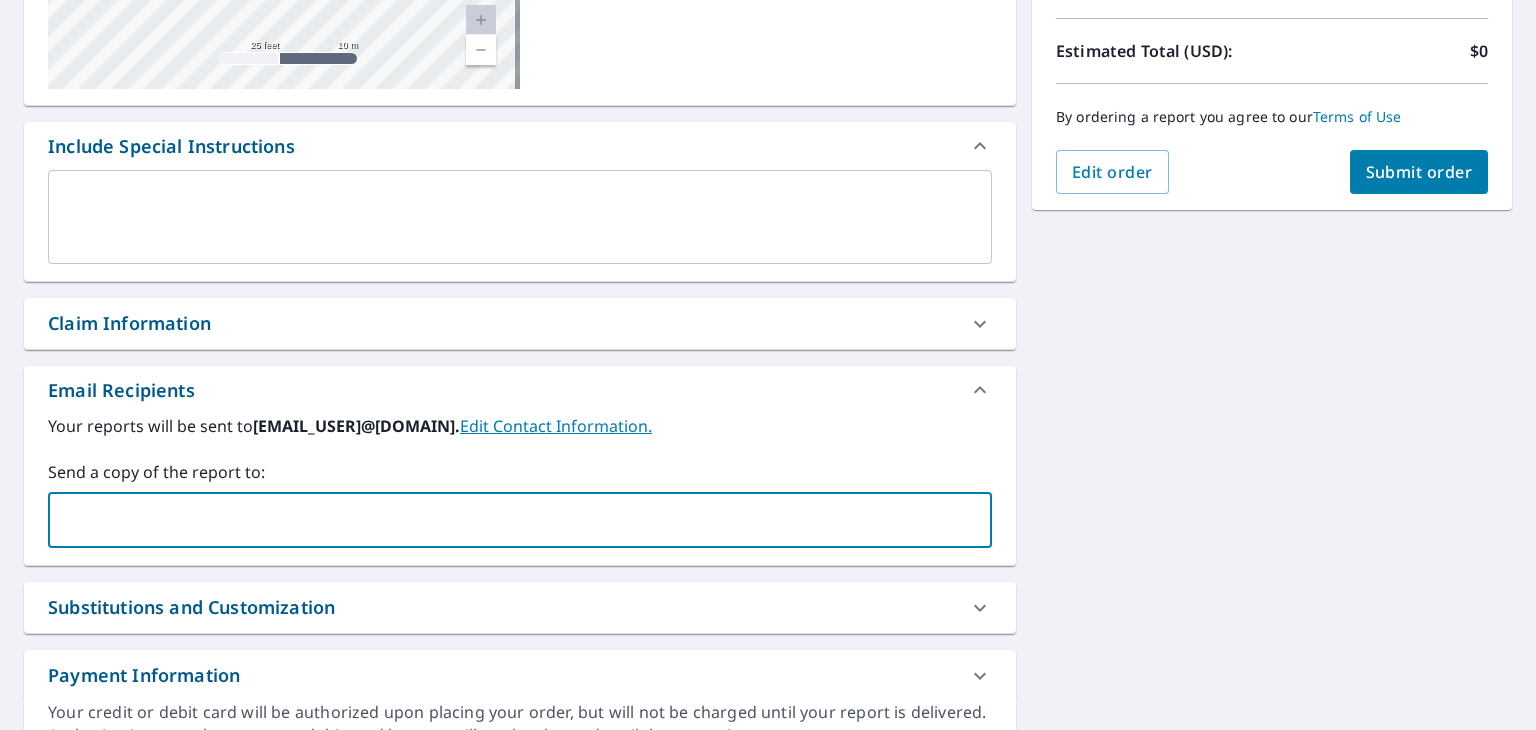 click at bounding box center [505, 520] 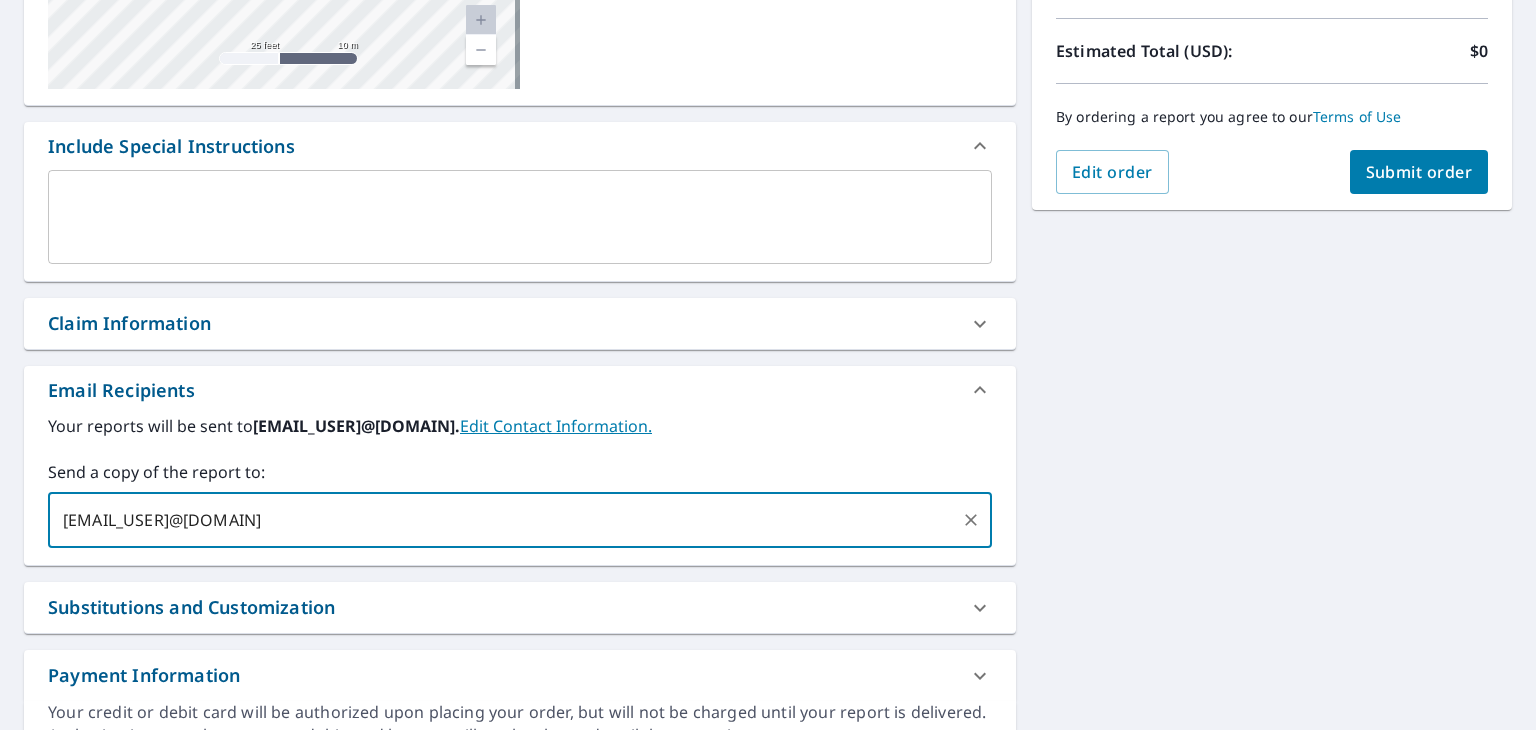 type on "[EMAIL_USER]@[DOMAIN]" 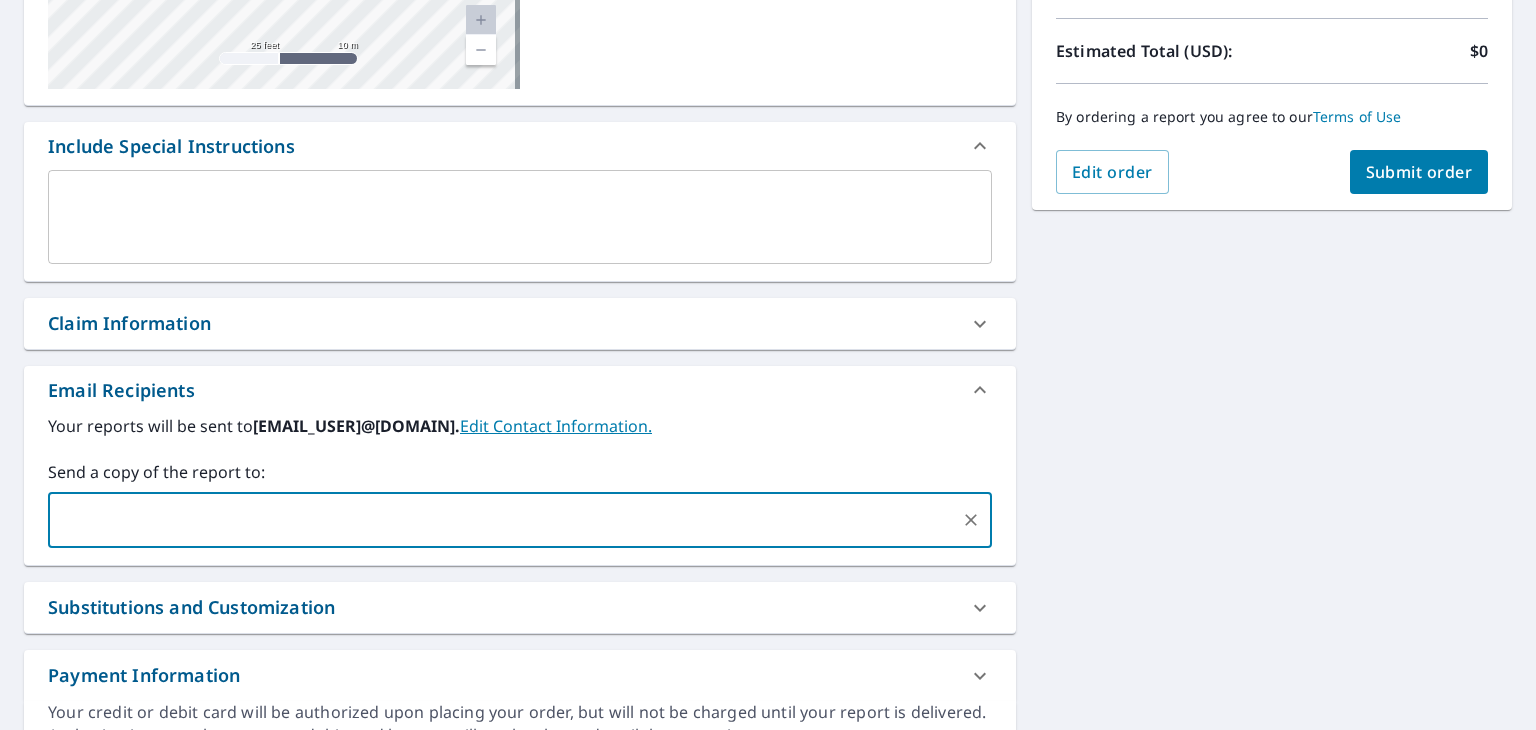 click on "[NUMBER] [STREET] [CITY], [STATE] [POSTAL_CODE] Aerial Road A standard road map Aerial A detailed look from above Labels Labels 25 feet 10 m © 2025 TomTom, © Vexcel Imaging, © 2025 Microsoft Corporation,  © OpenStreetMap   Terms PROPERTY TYPE Residential BUILDING ID [NUMBER] [STREET], [CITY], [STATE], [POSTAL_CODE] Changes to structures in last 4 years ( renovations, additions, etc. ) Include Special Instructions x ​ Claim Information Claim number ​ Claim information ​ PO number ​ Date of loss ​ Cat ID ​ Email Recipients Your reports will be sent to [EMAIL_USER]@[DOMAIN].  Edit Contact Information. Send a copy of the report to: ​ Substitutions and Customization Roof measurement report substitutions If a Premium Report is unavailable send me an Extended Coverage 3D Report: Yes No Ask If an Extended Coverage 3D Report is unavailable send me an Extended Coverage 2D Report: Yes No Ask If a Residential/Multi-Family Report is unavailable send me a Commercial Report: Yes No Ask Additional Report Formats DXF RXF XML $0" at bounding box center [768, 268] 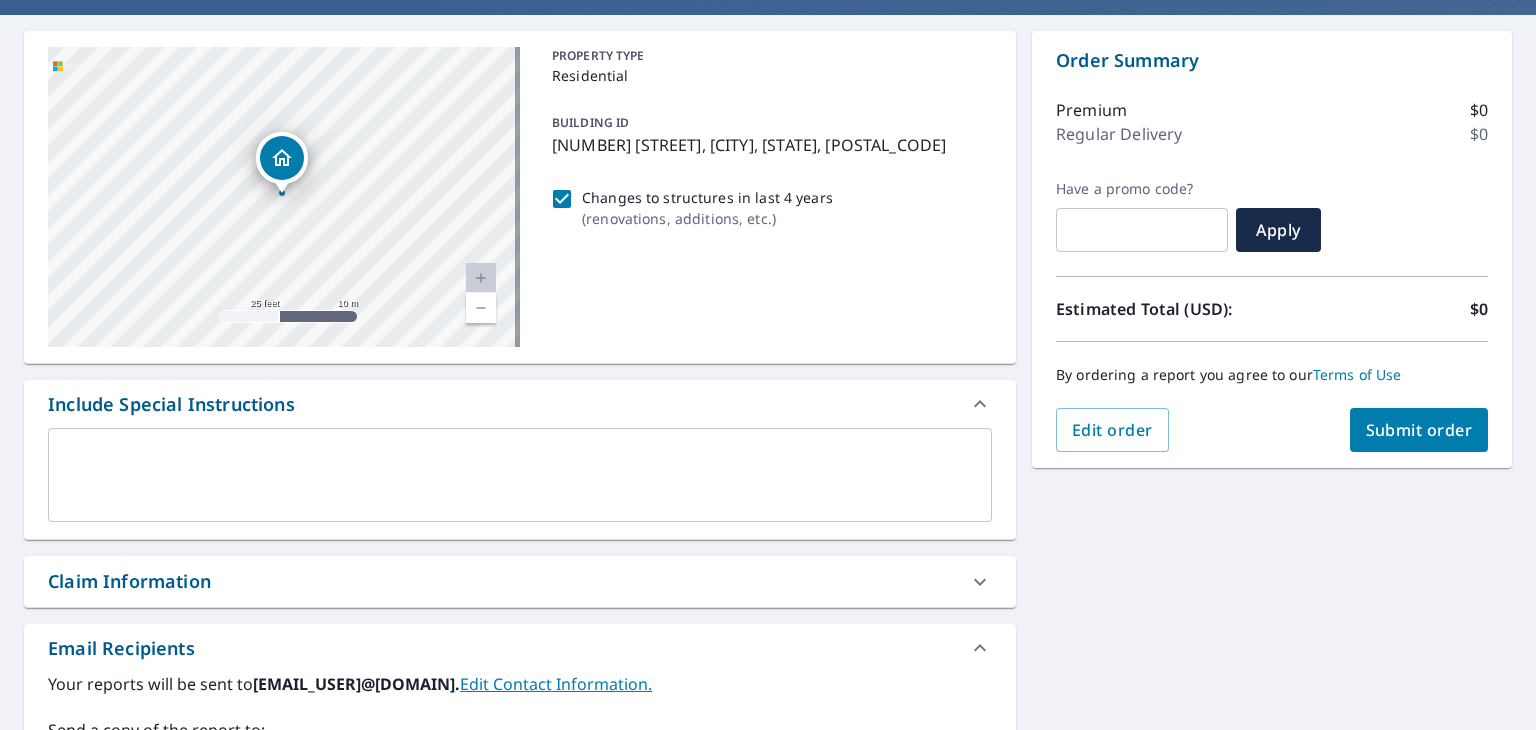 scroll, scrollTop: 128, scrollLeft: 0, axis: vertical 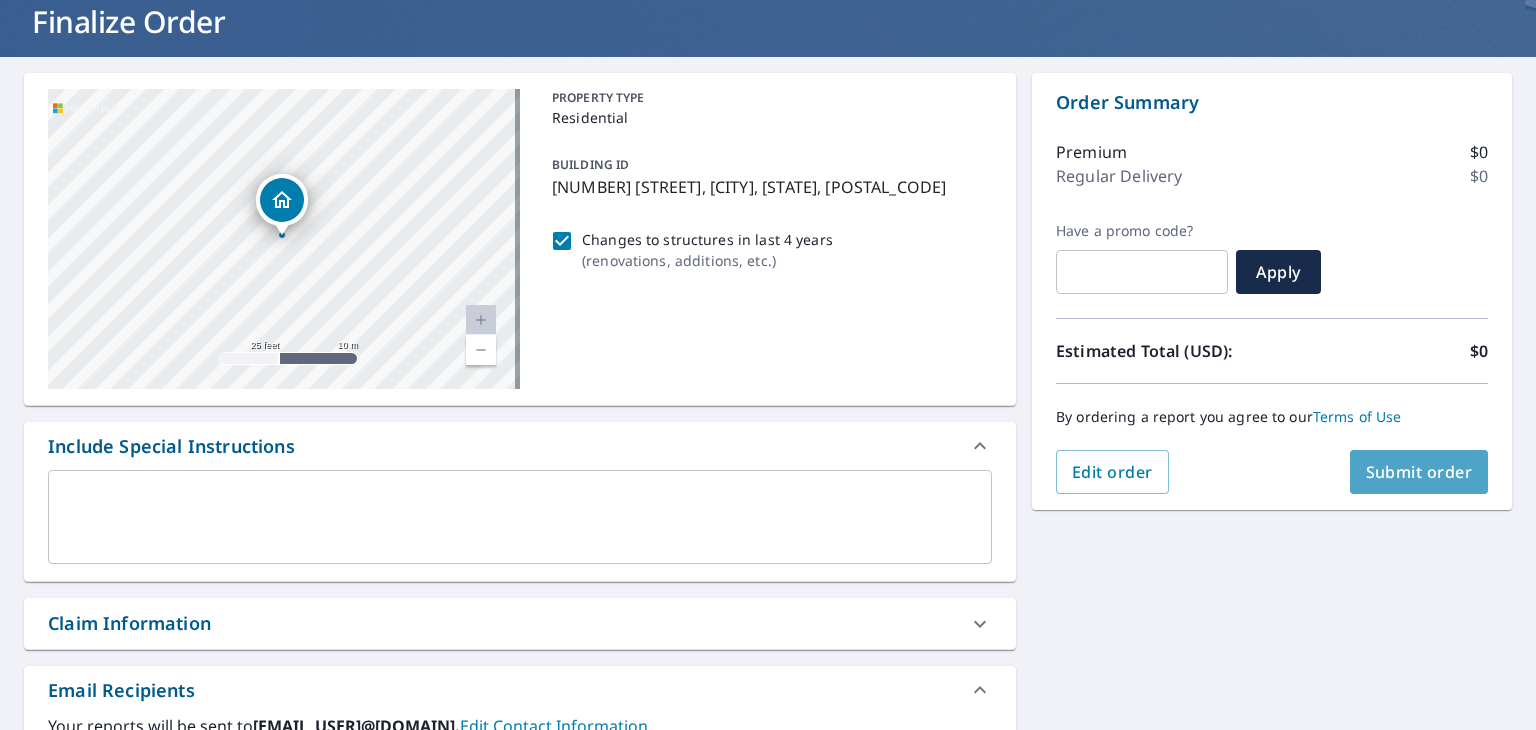click on "Submit order" at bounding box center [1419, 472] 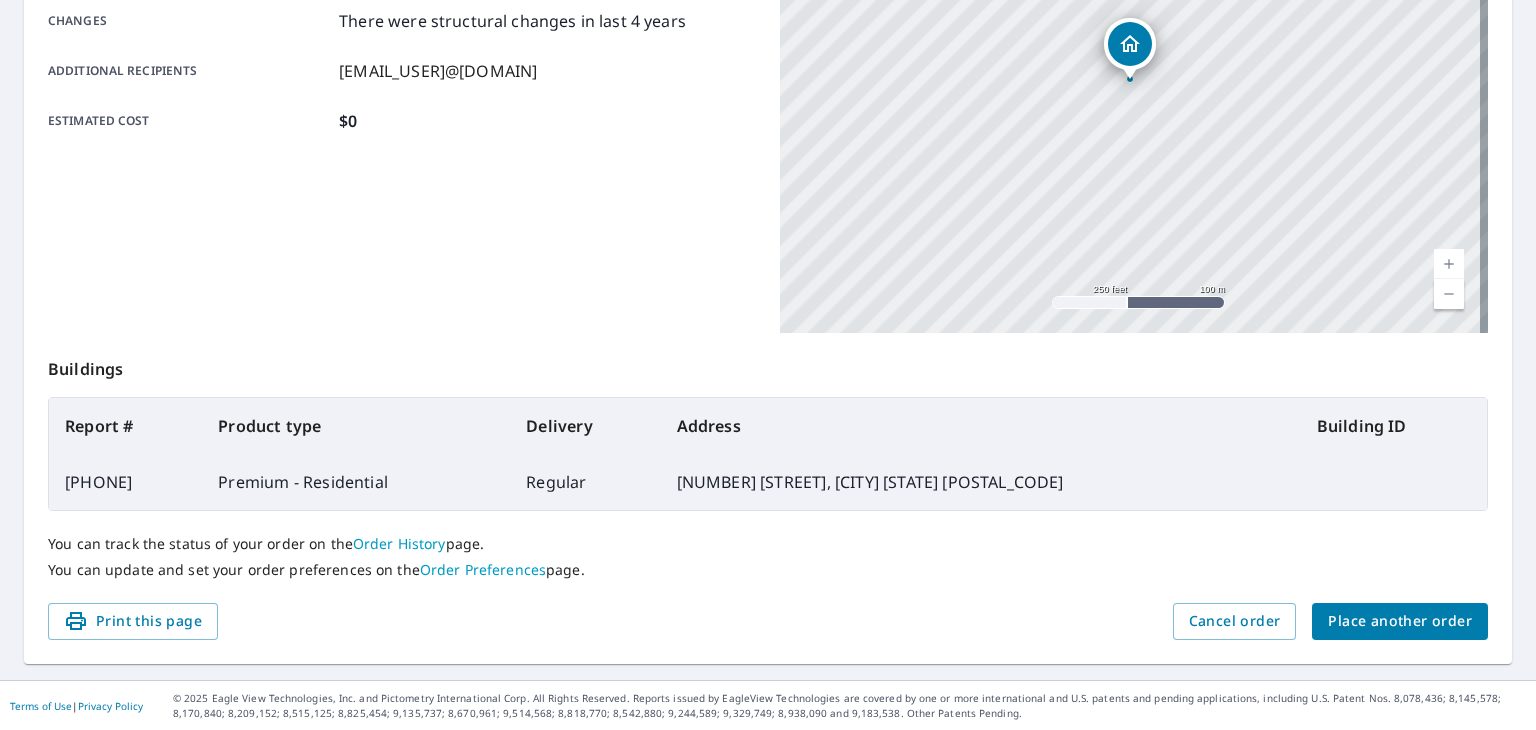 scroll, scrollTop: 0, scrollLeft: 0, axis: both 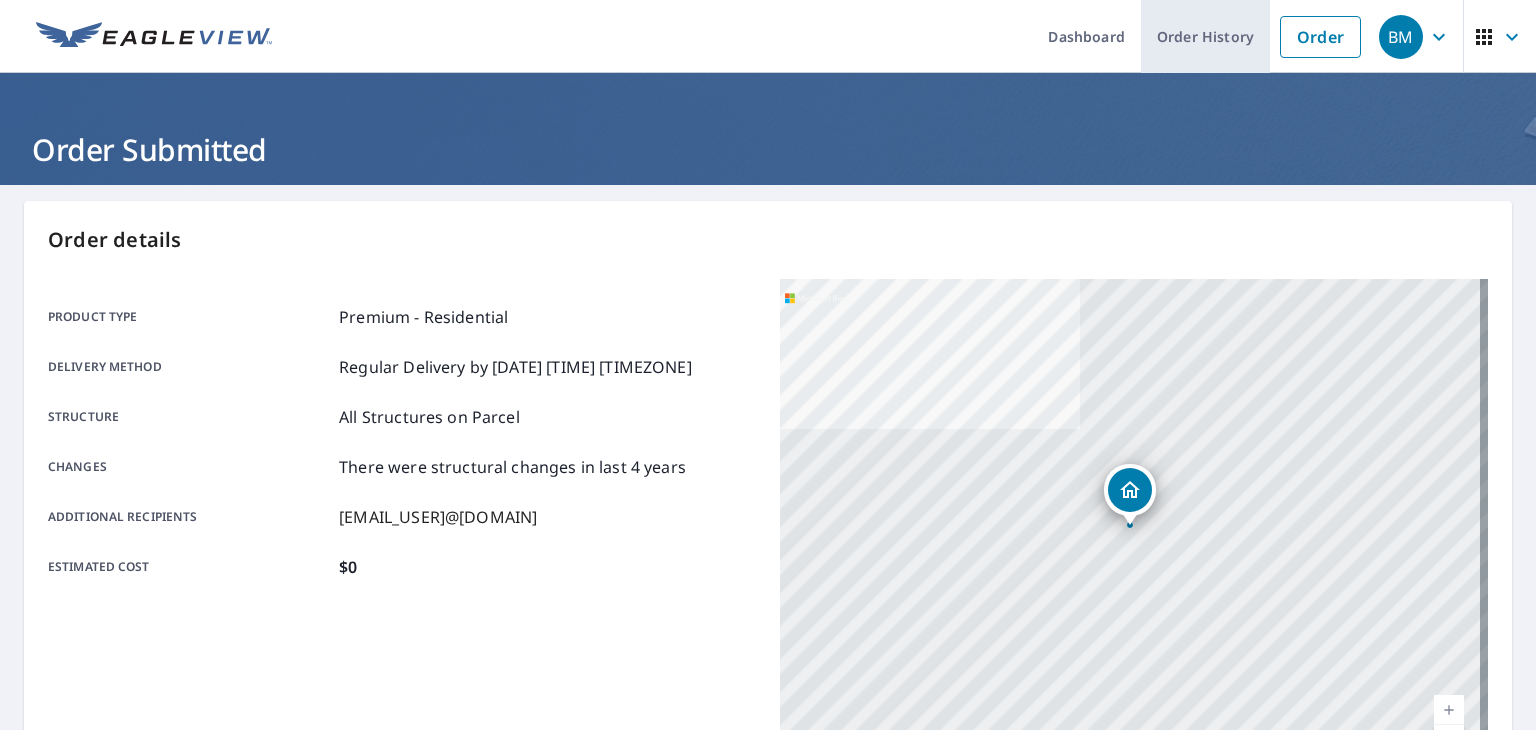 click on "Order History" at bounding box center [1205, 36] 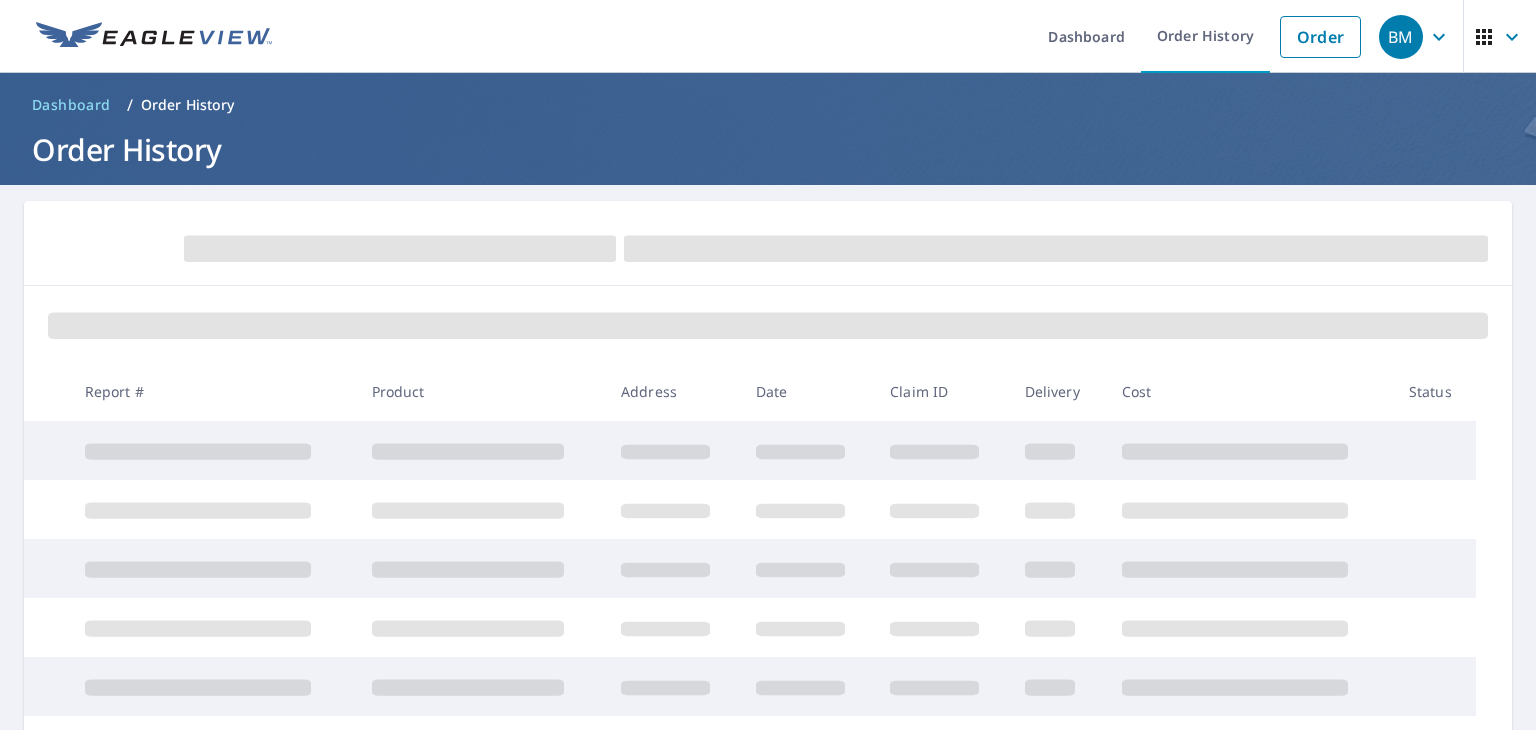 scroll, scrollTop: 0, scrollLeft: 0, axis: both 